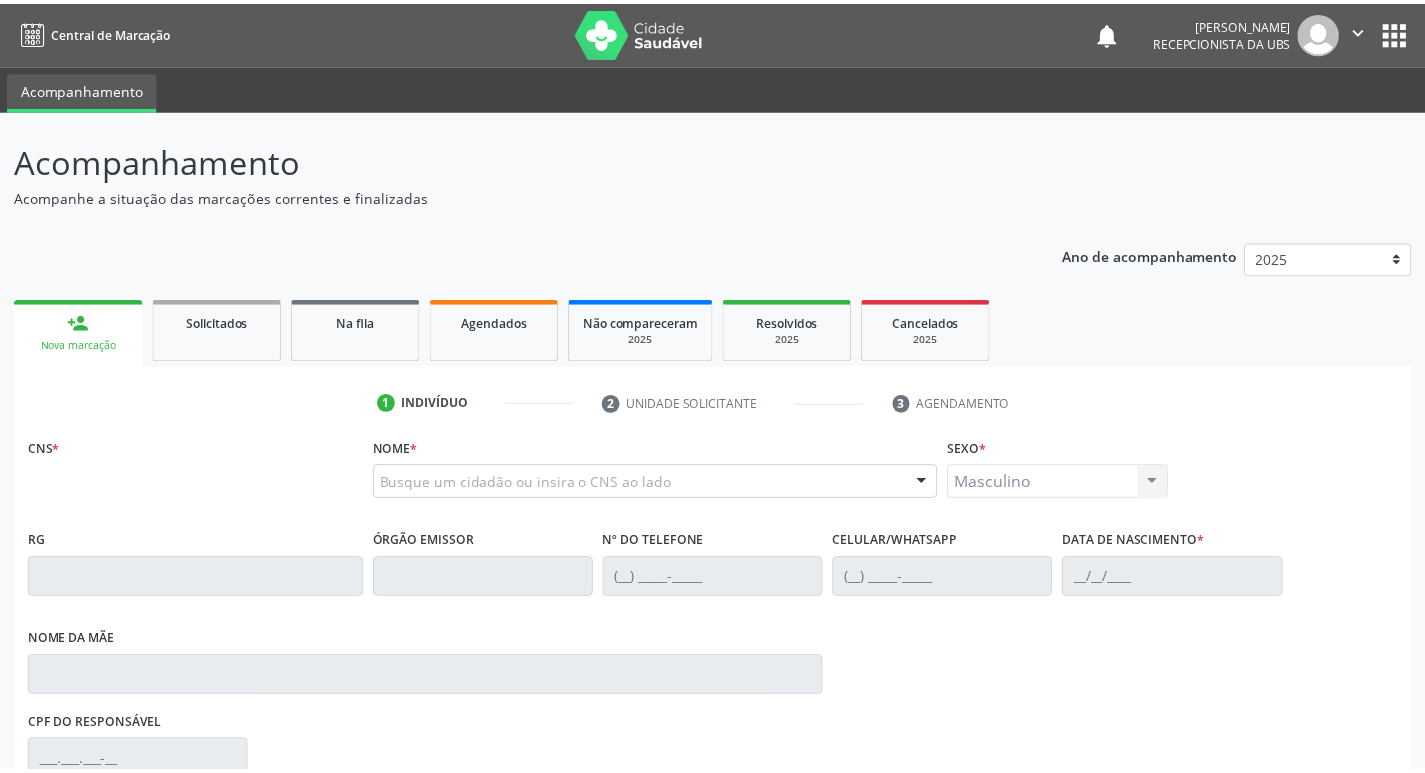 scroll, scrollTop: 153, scrollLeft: 0, axis: vertical 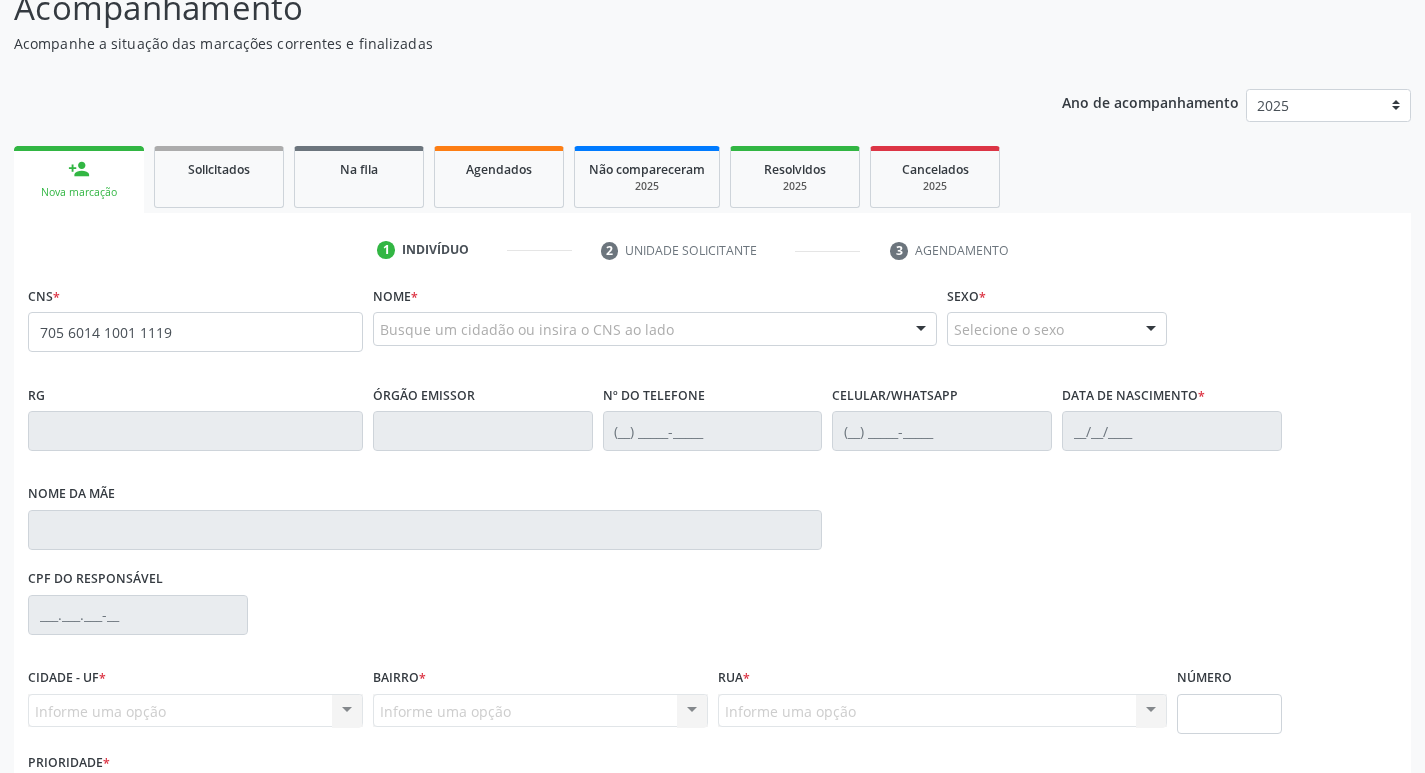 type on "705 6014 1001 1119" 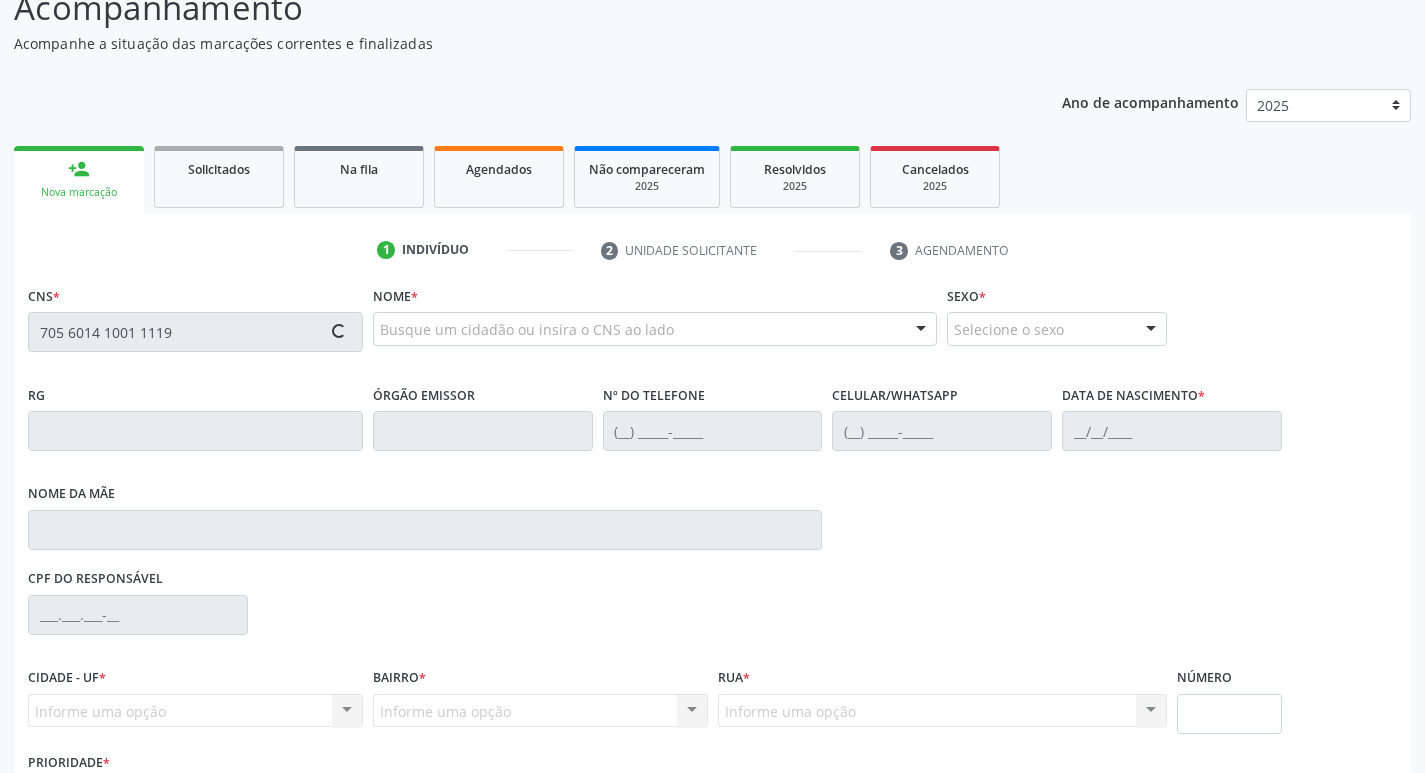 type 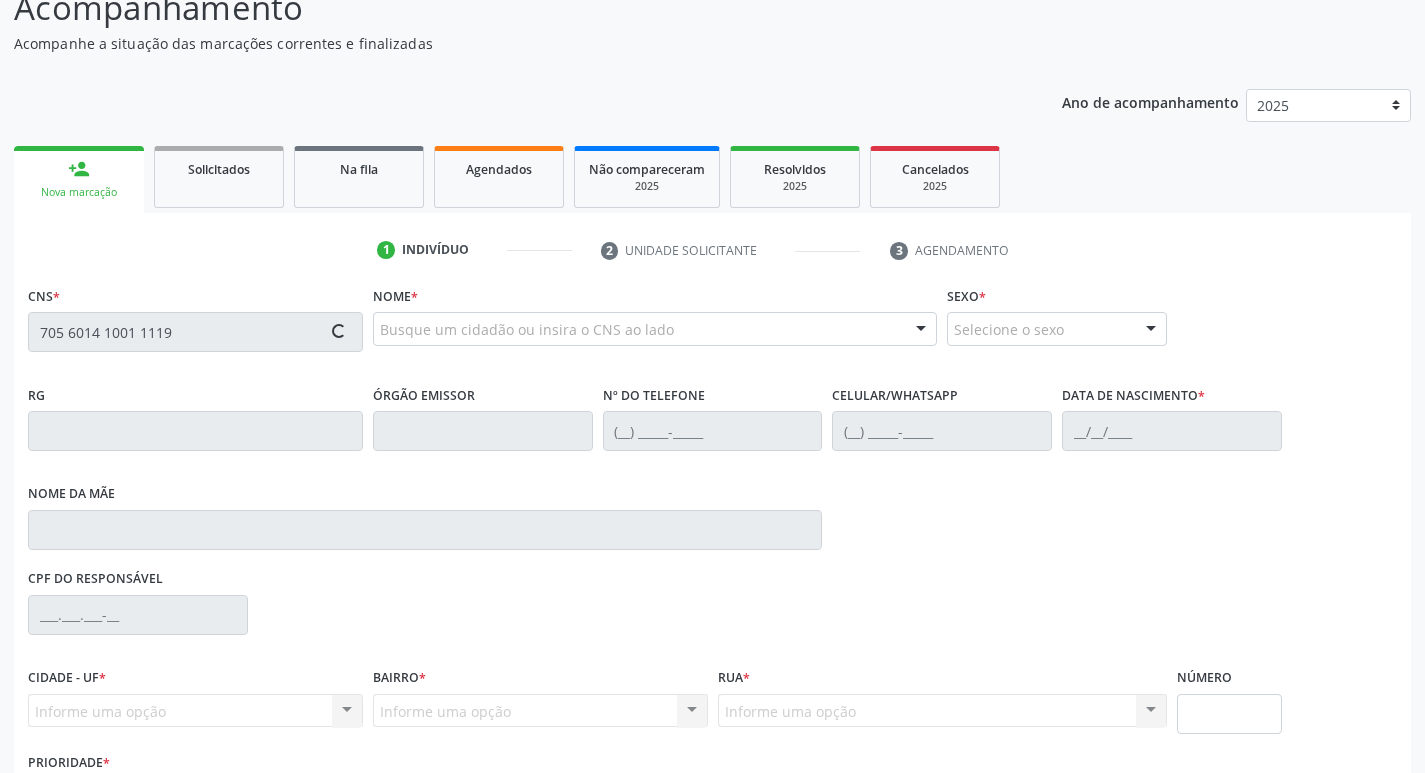type 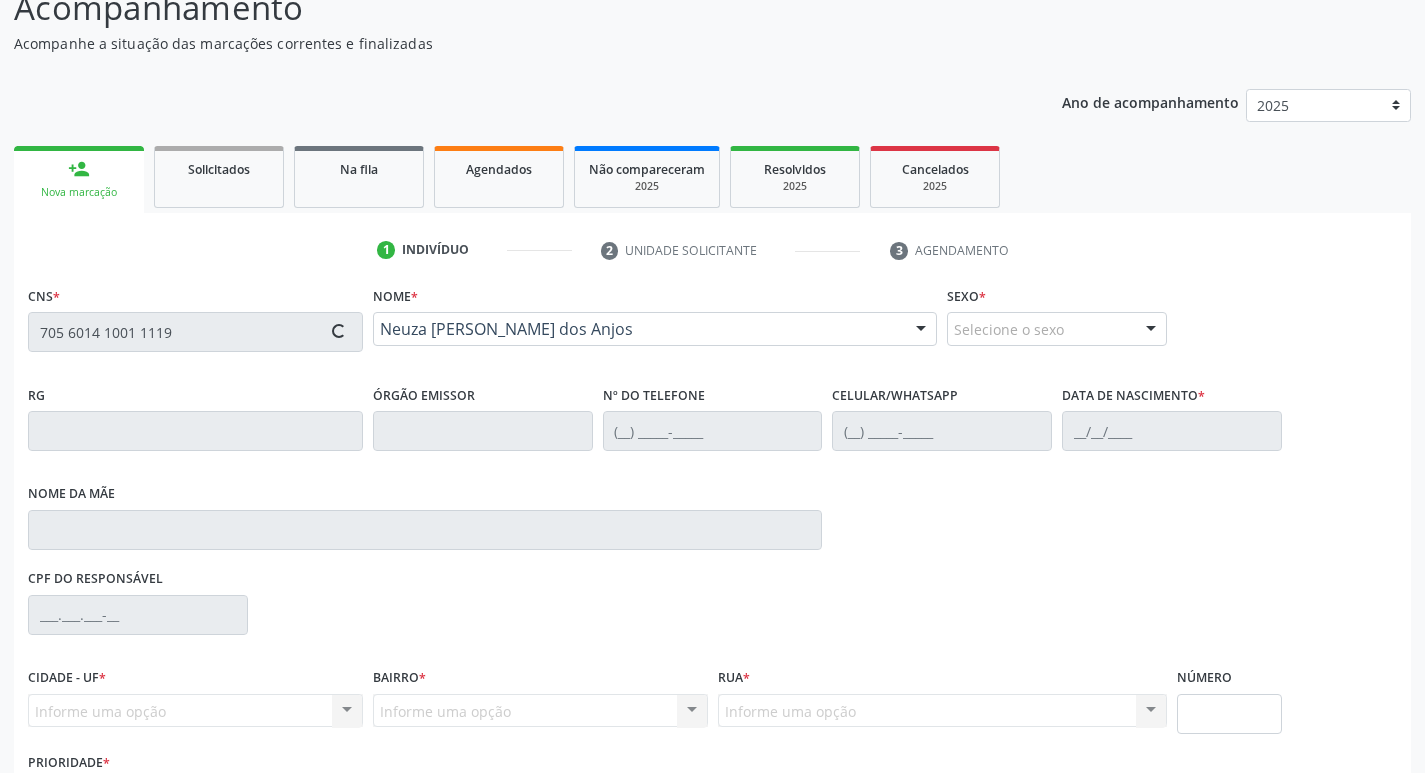 type on "[PHONE_NUMBER]" 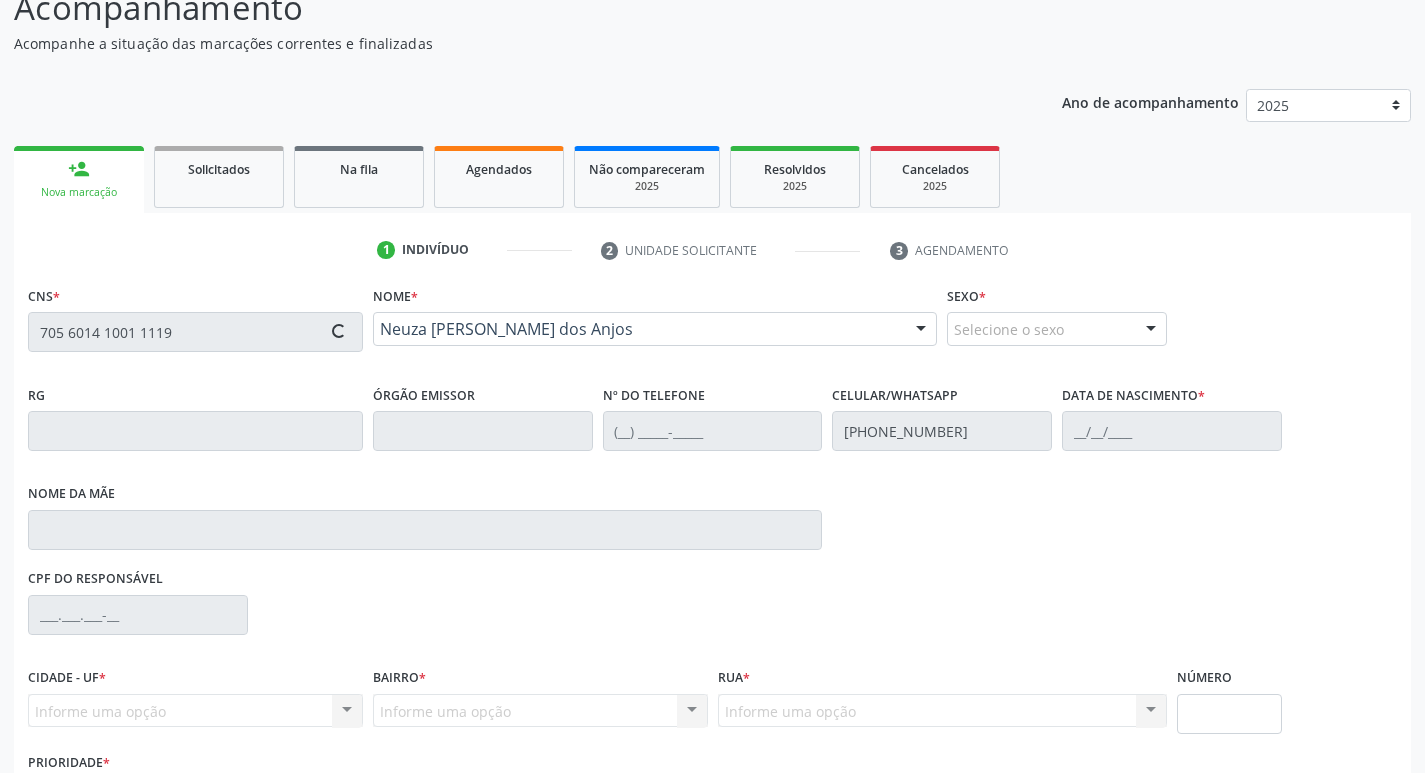 type on "[DATE]" 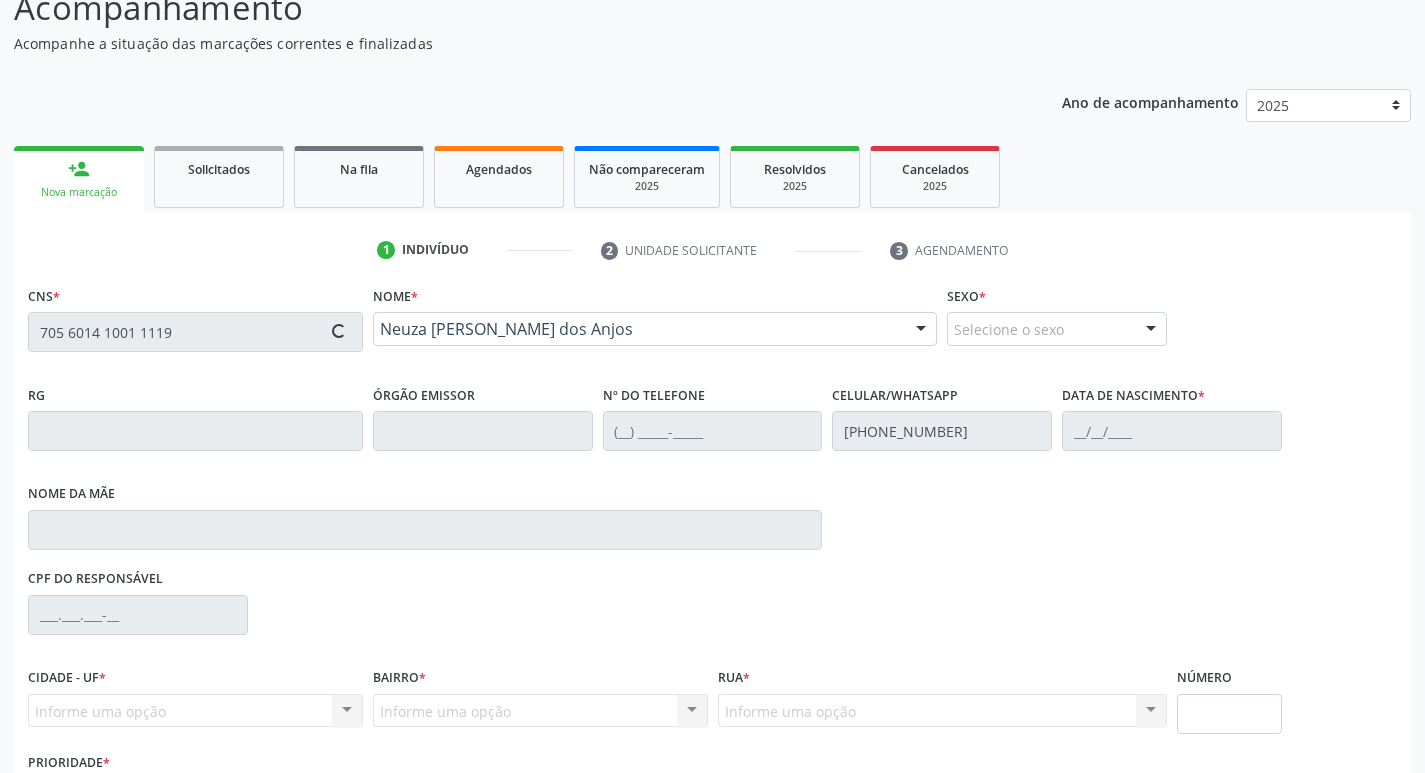 type on "[PERSON_NAME]" 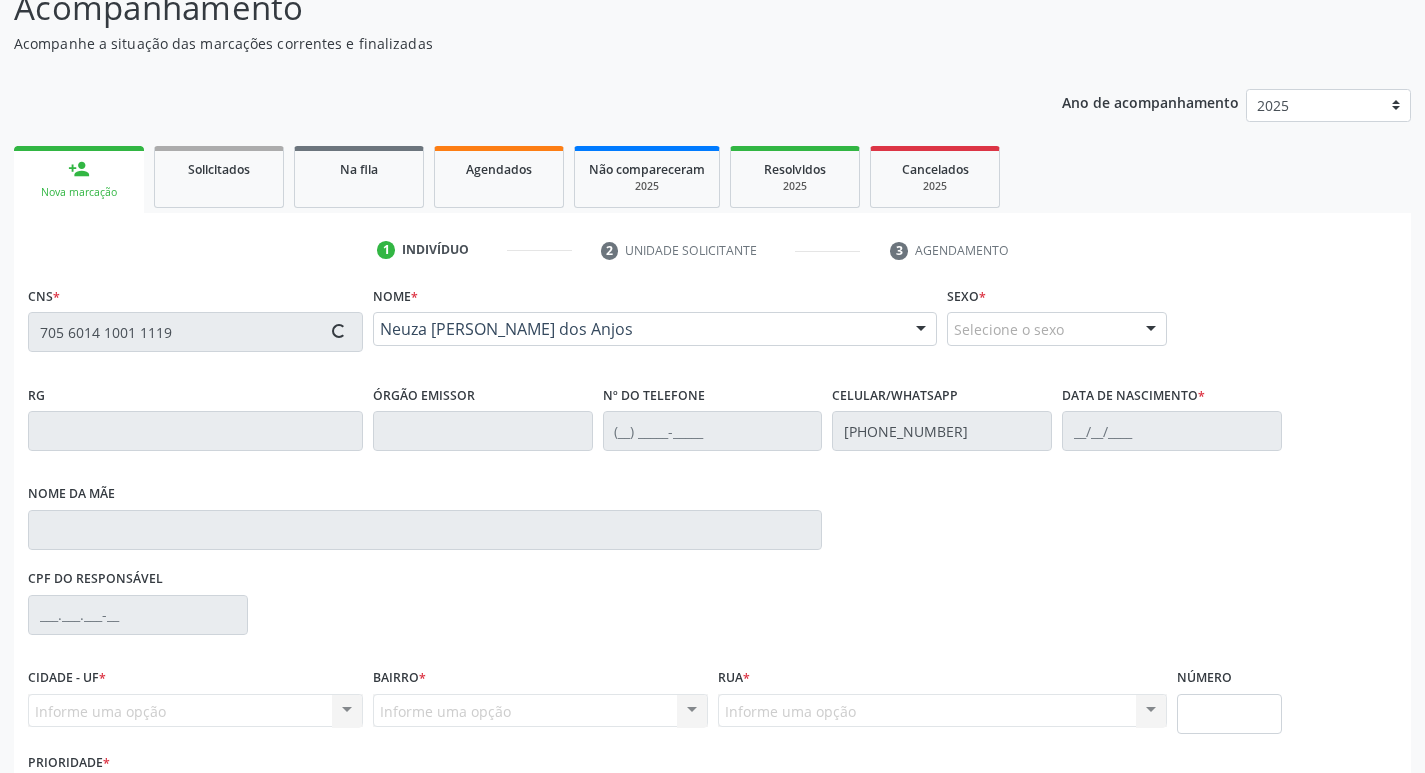 type on "1170" 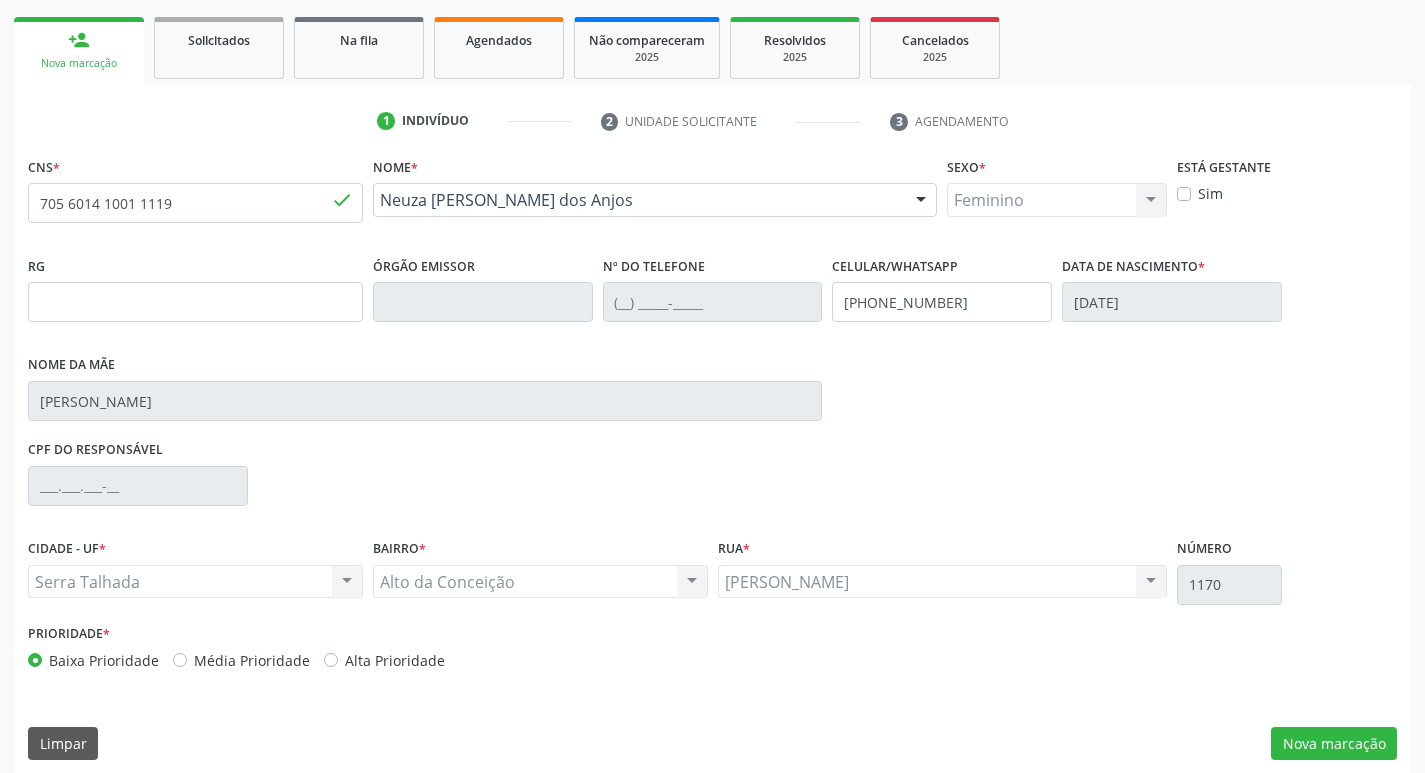 scroll, scrollTop: 297, scrollLeft: 0, axis: vertical 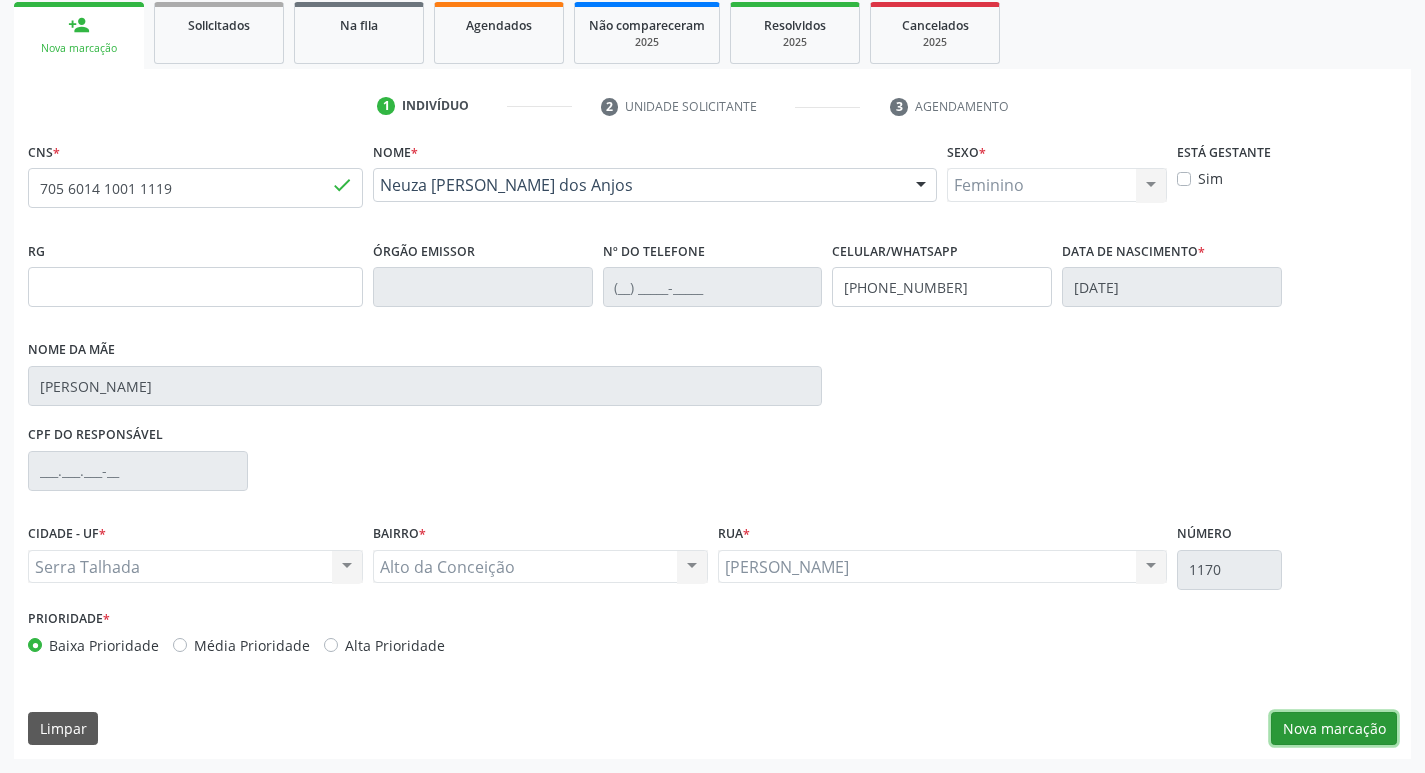 click on "Nova marcação" at bounding box center [1334, 729] 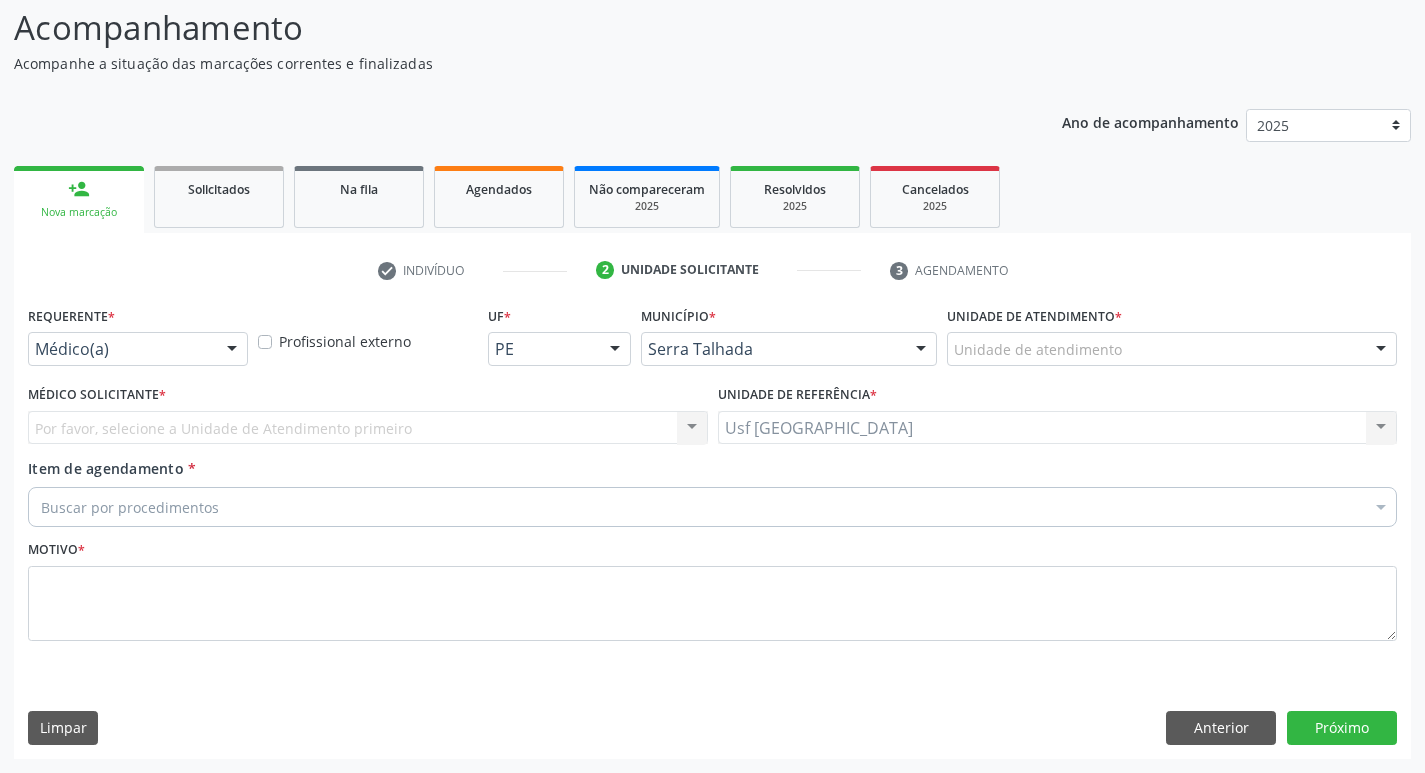 scroll, scrollTop: 133, scrollLeft: 0, axis: vertical 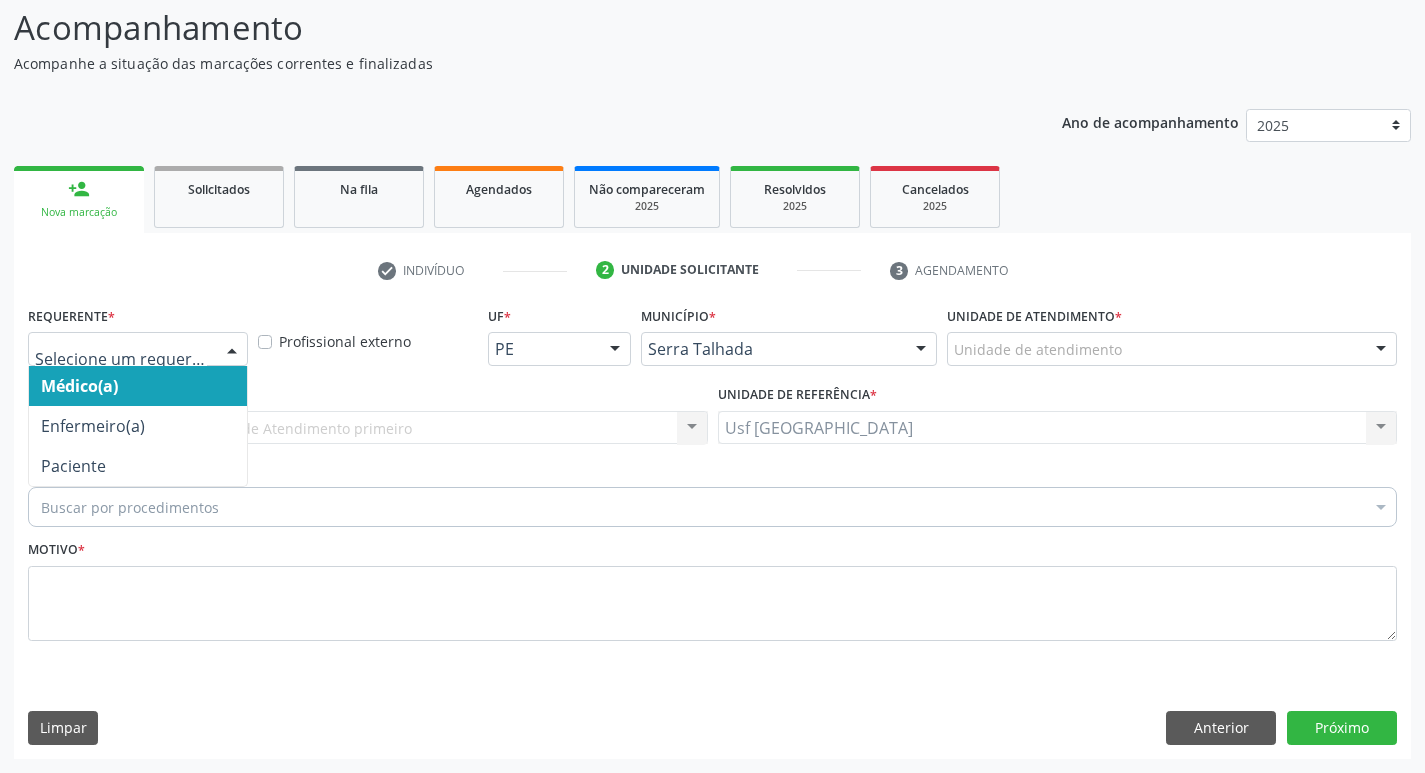 click at bounding box center [232, 350] 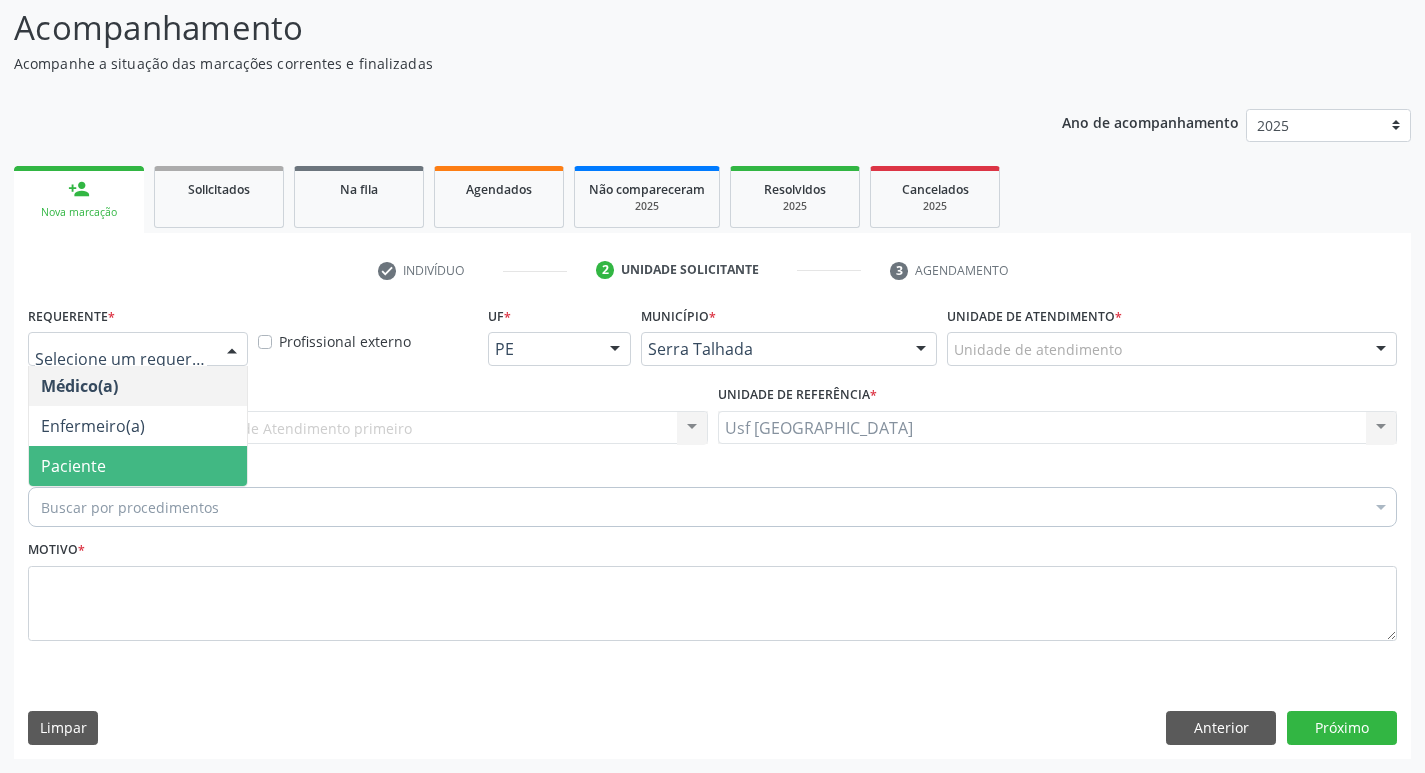 click on "Paciente" at bounding box center (73, 466) 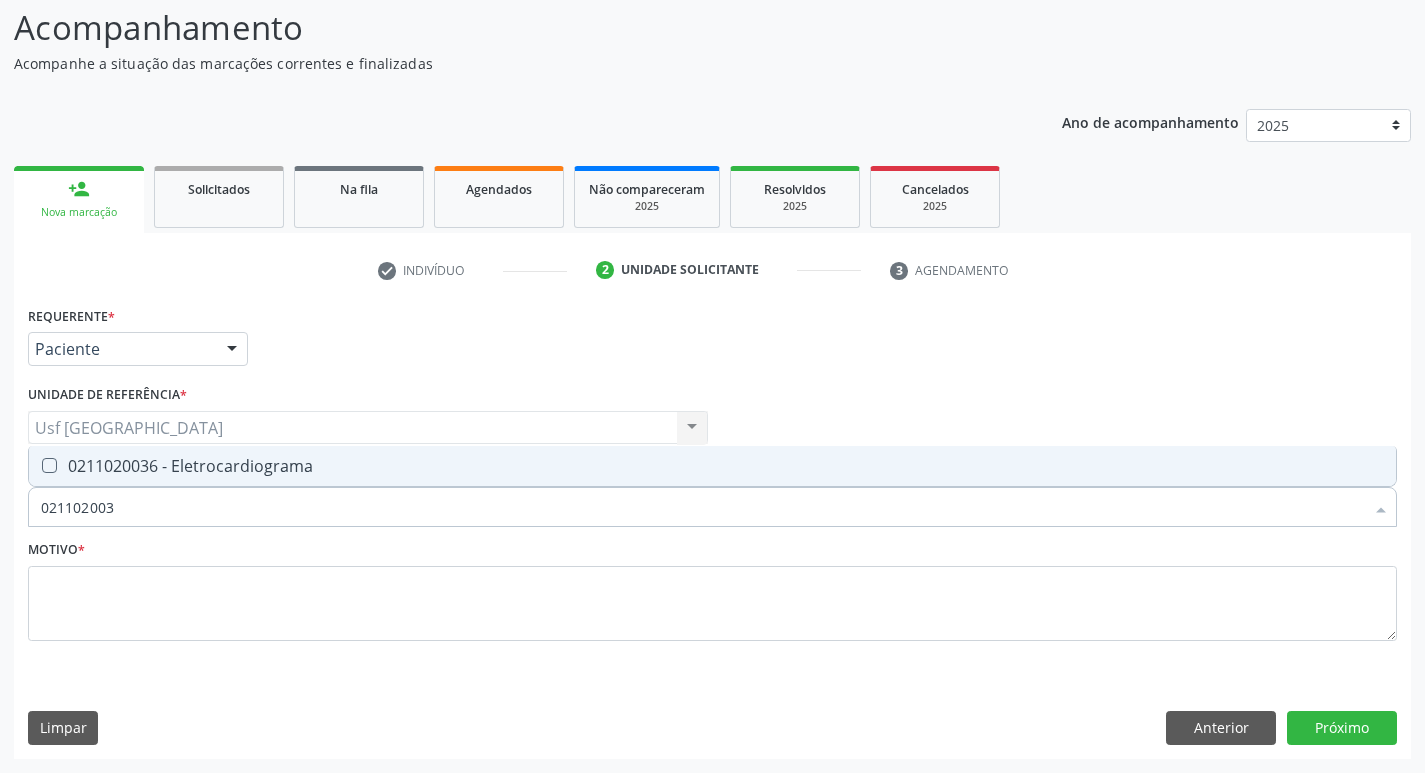 type on "0211020036" 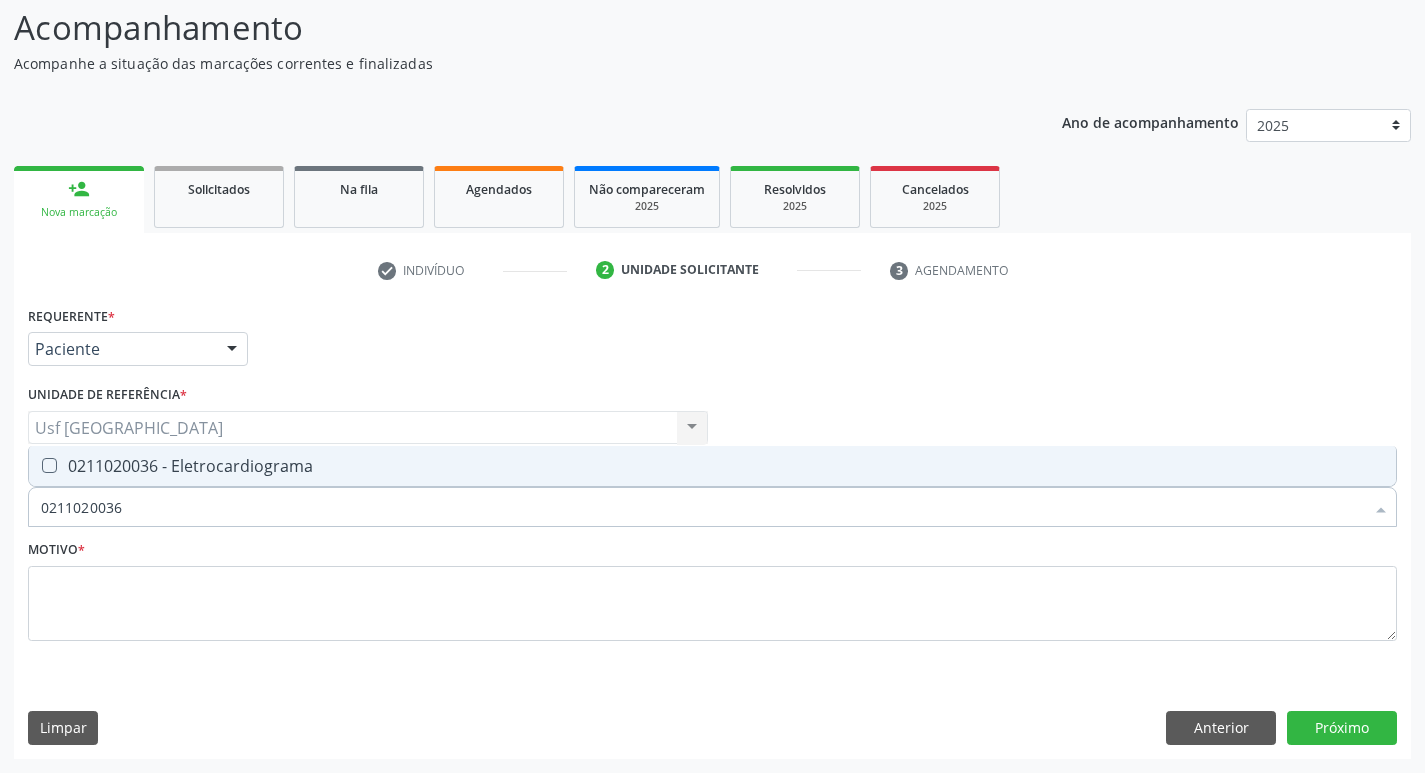 click at bounding box center (49, 465) 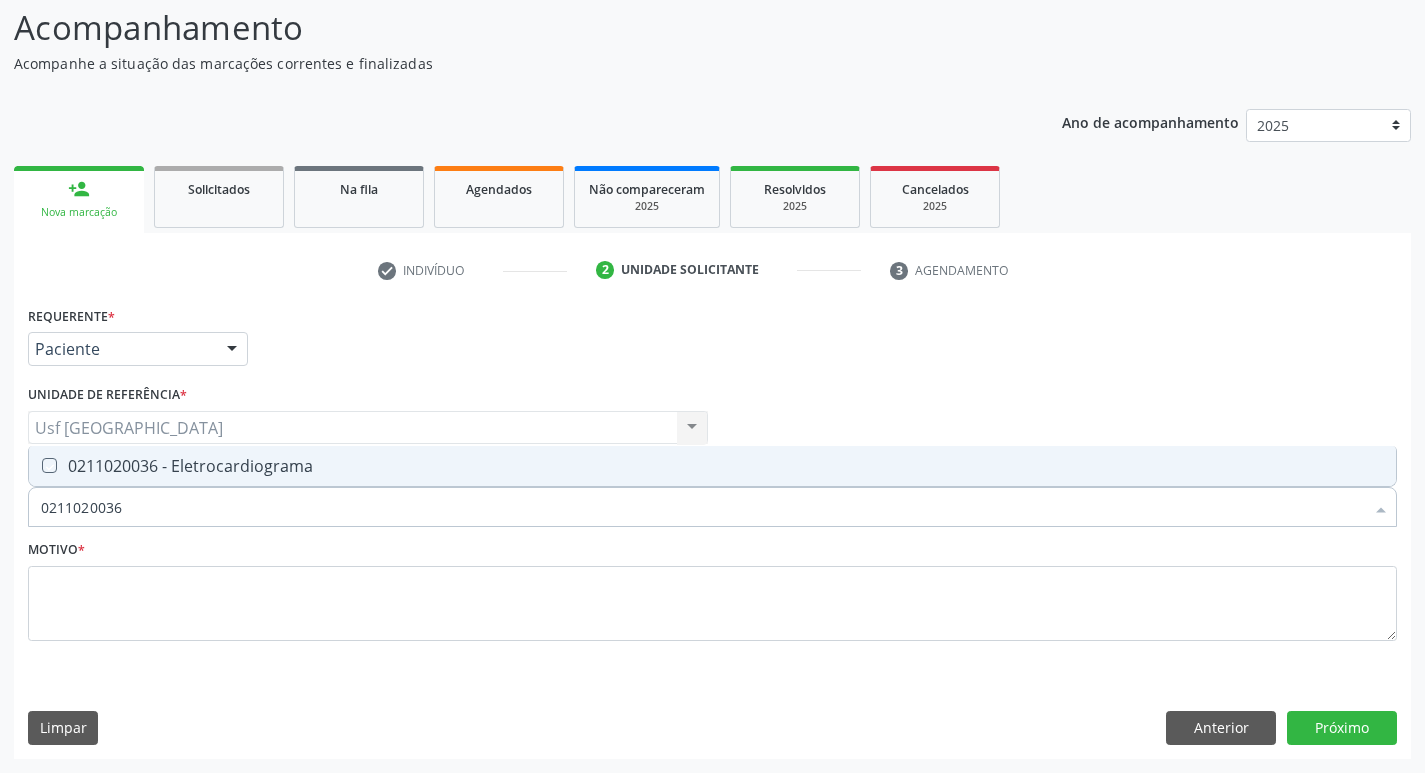 click at bounding box center (35, 465) 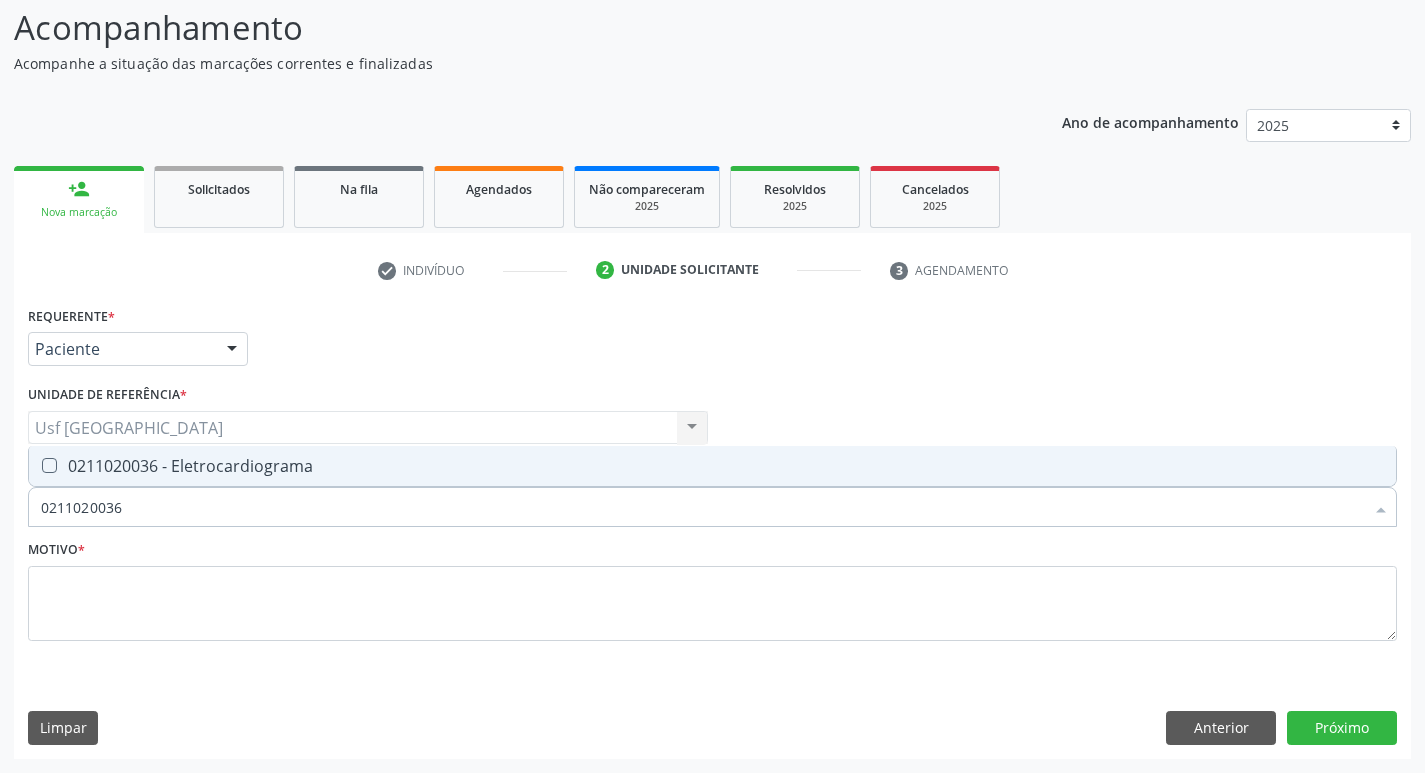 checkbox on "true" 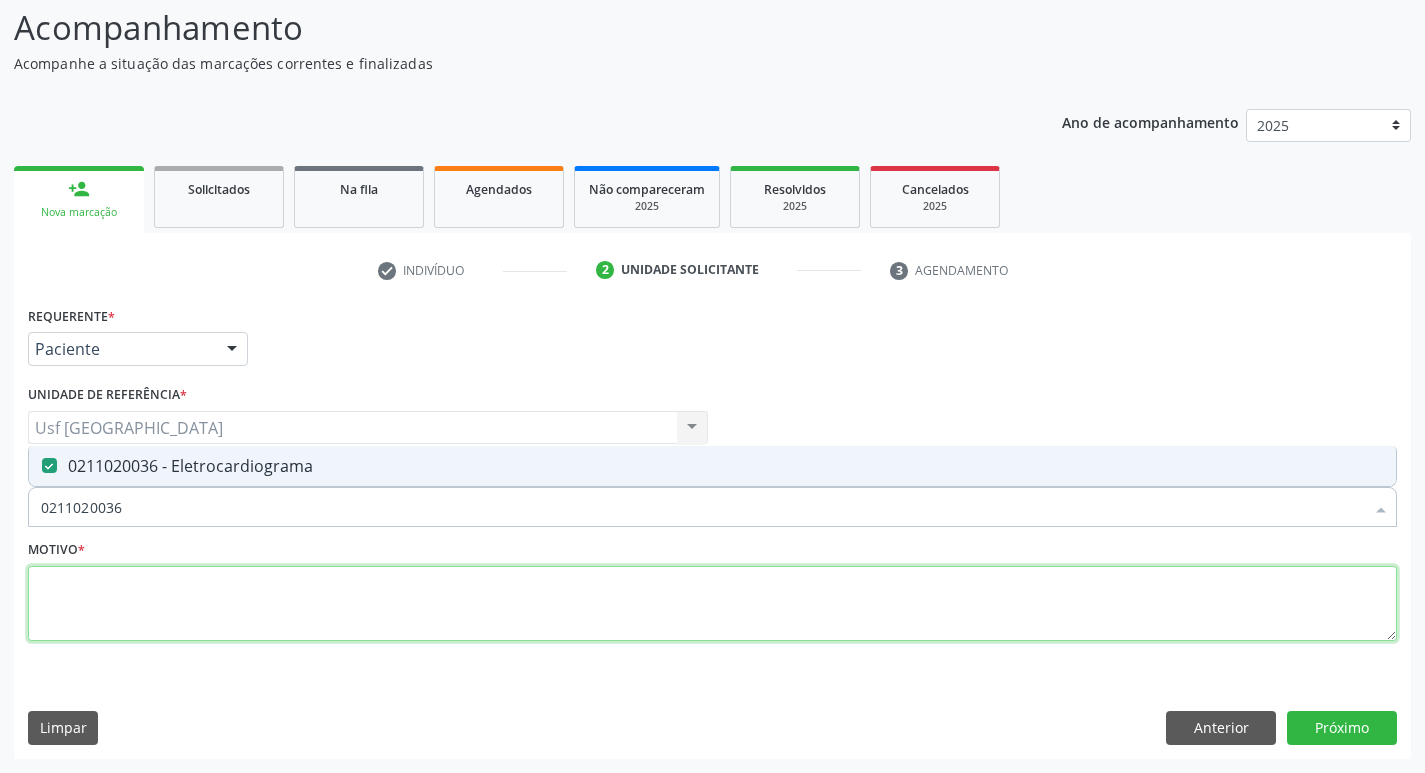 click at bounding box center (712, 604) 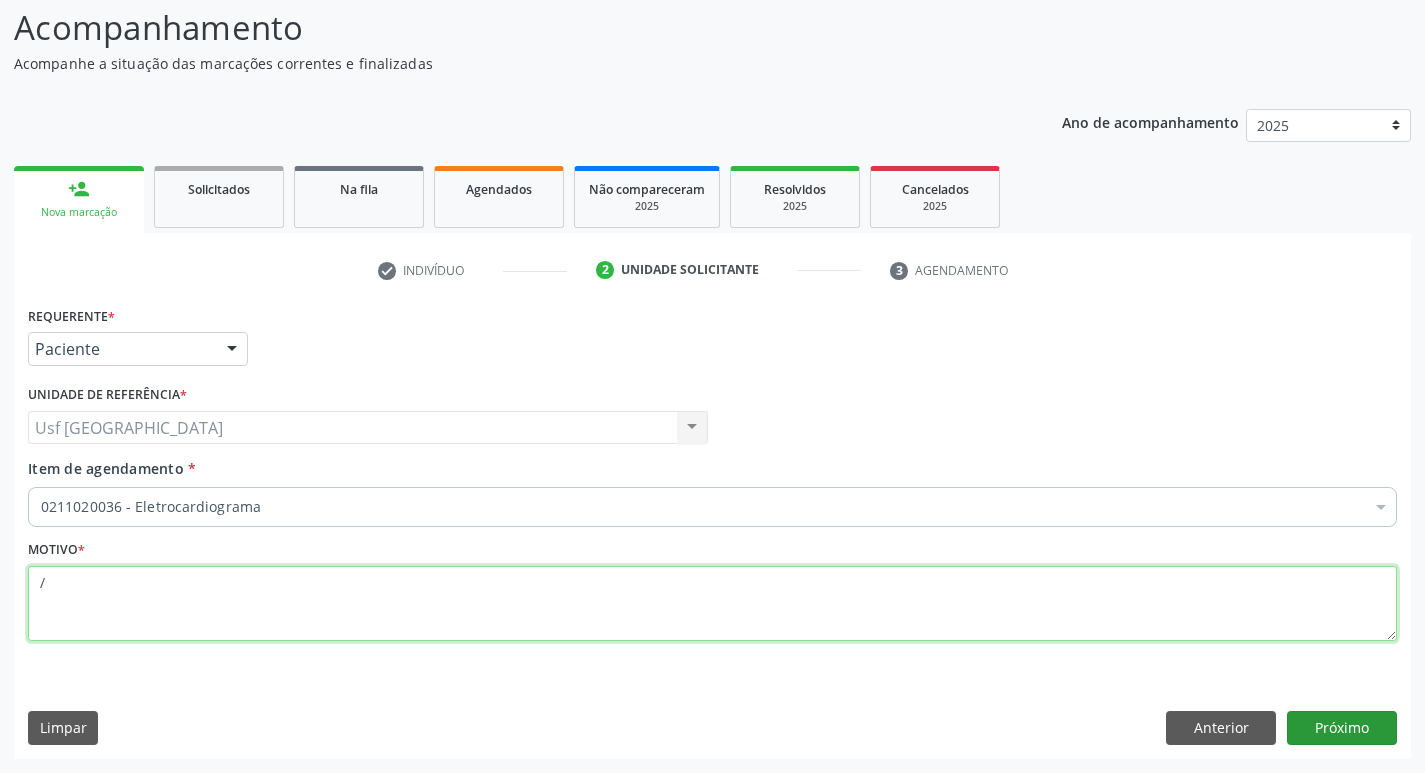 type on "/" 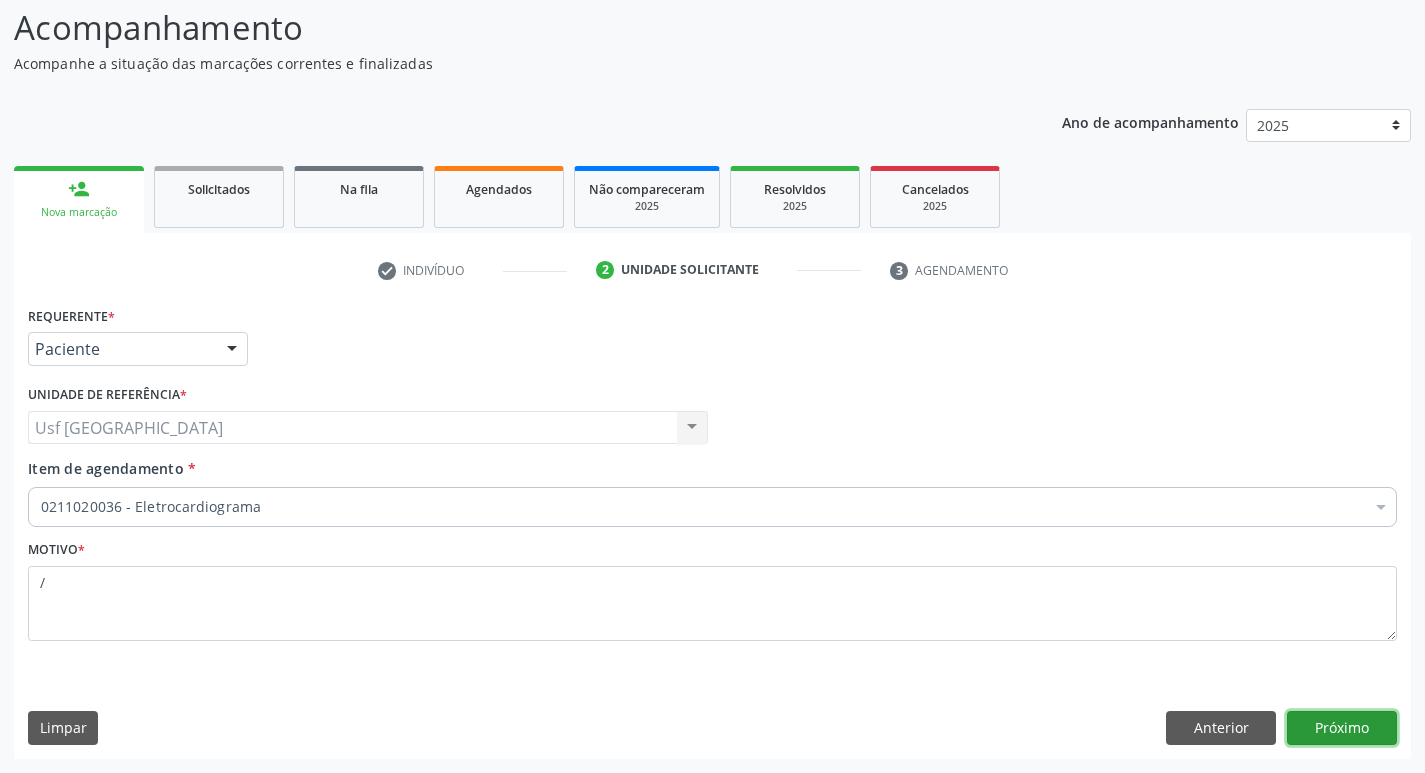 click on "Próximo" at bounding box center (1342, 728) 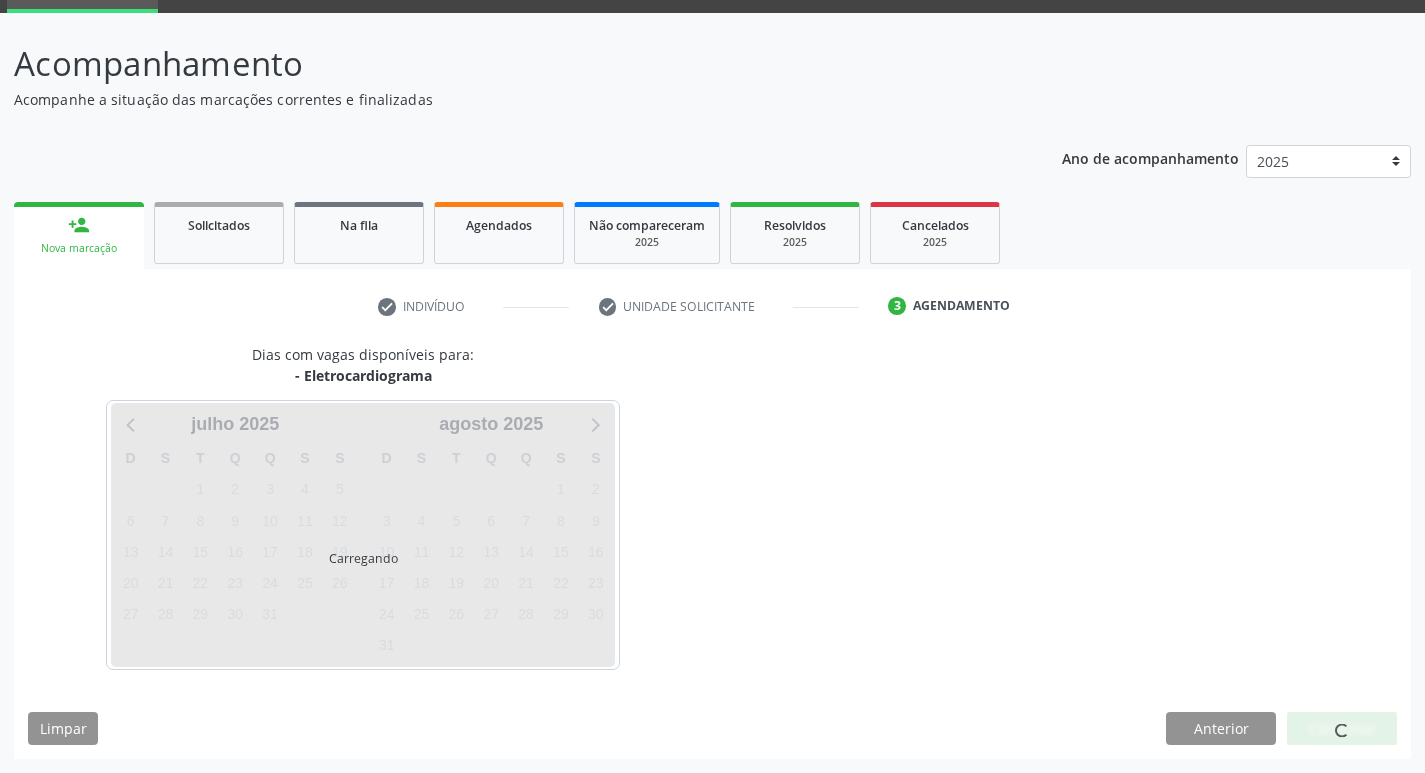 scroll, scrollTop: 97, scrollLeft: 0, axis: vertical 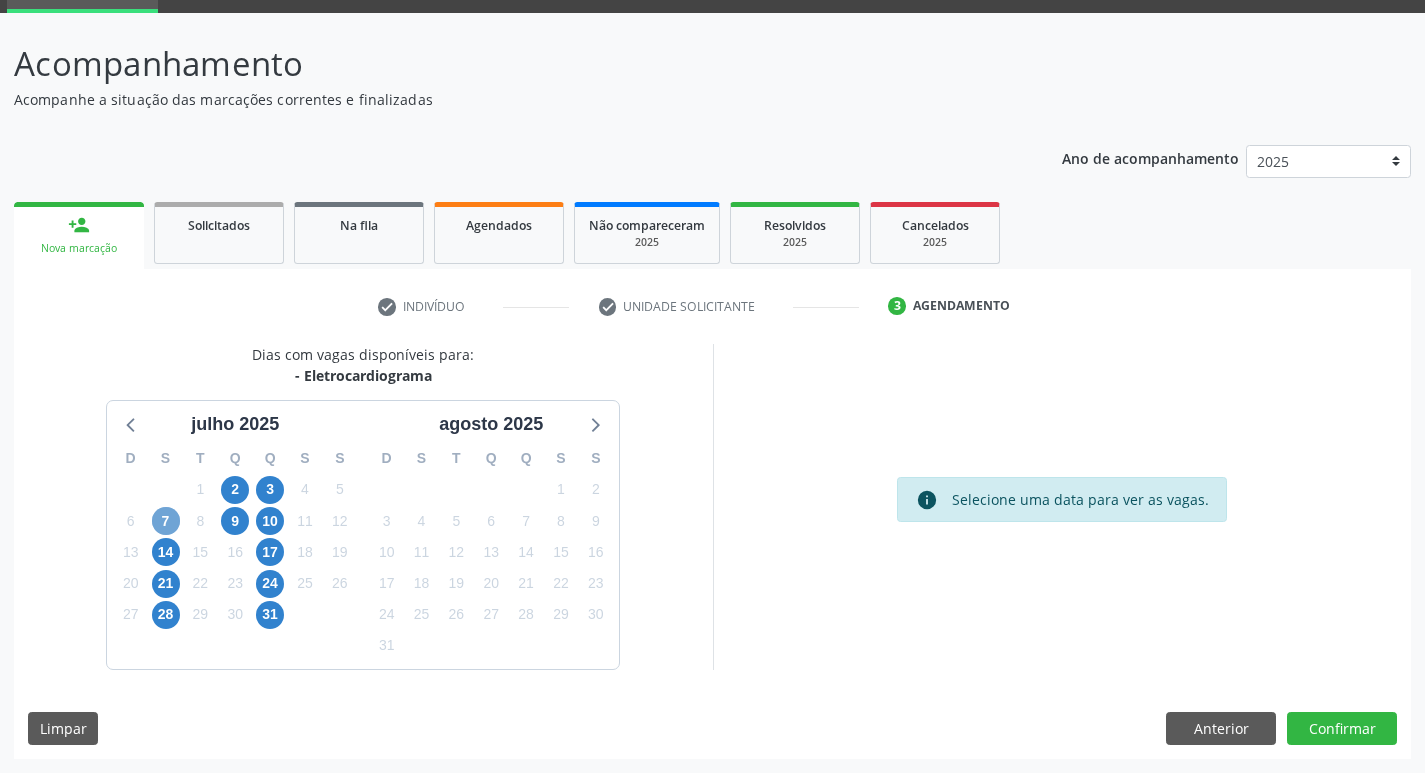 click on "7" at bounding box center (166, 521) 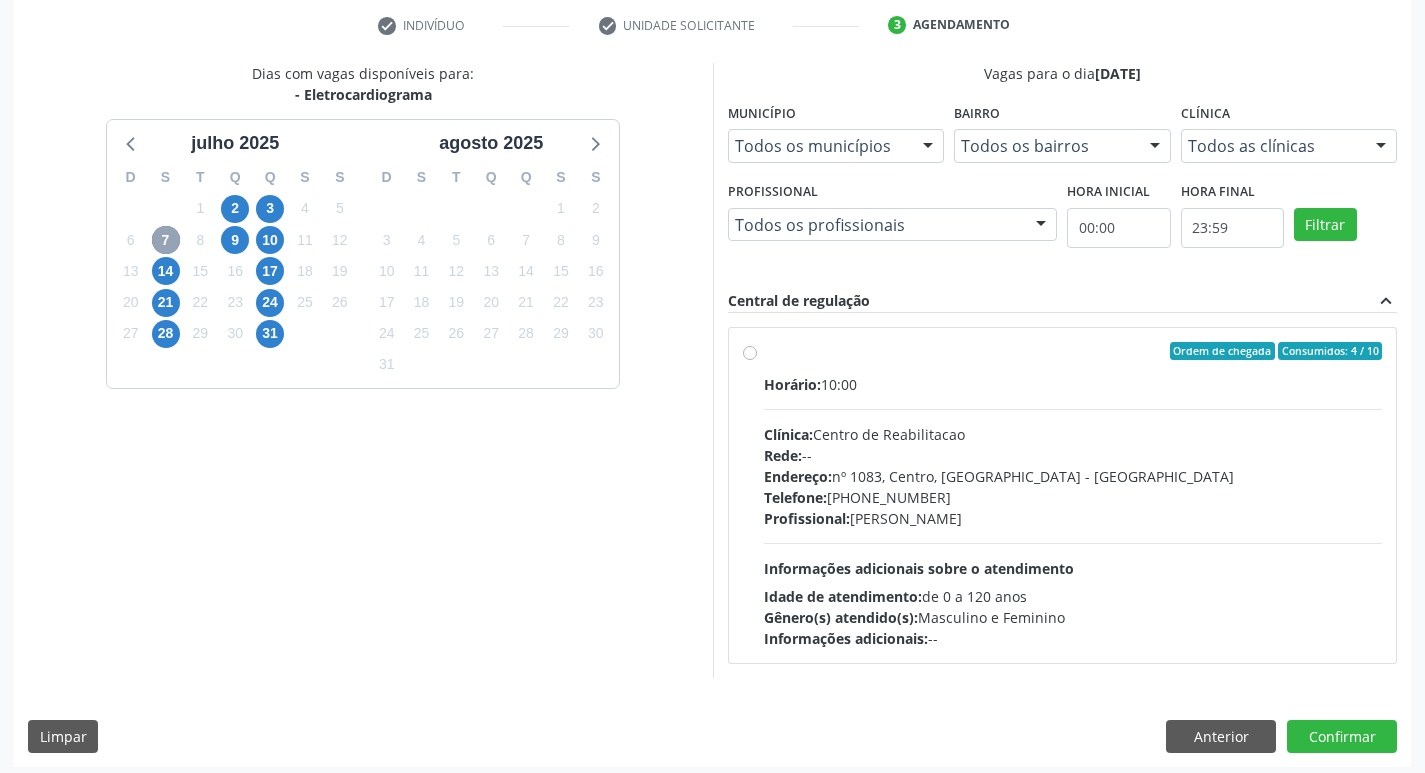 scroll, scrollTop: 386, scrollLeft: 0, axis: vertical 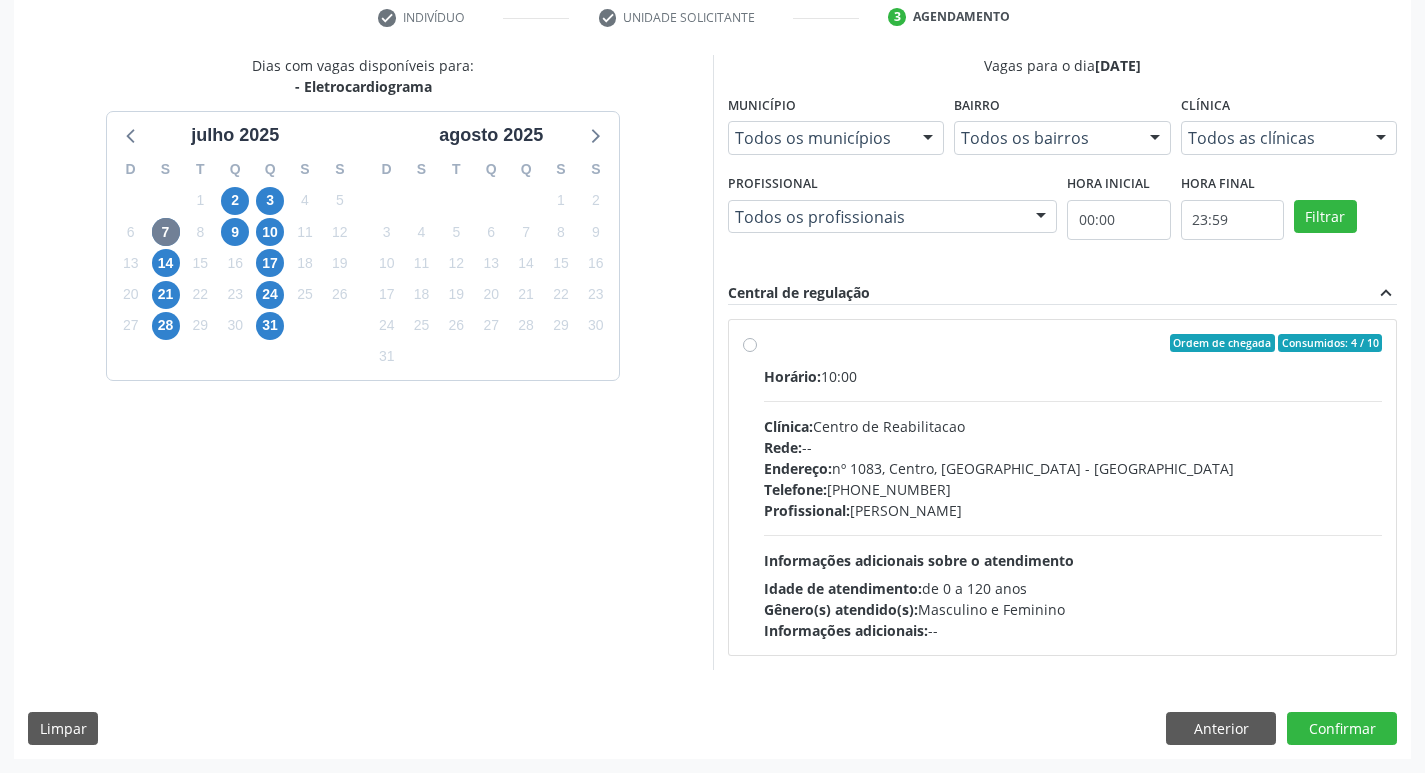 click on "Ordem de chegada
Consumidos: 4 / 10
Horário:   10:00
Clínica:  Centro de Reabilitacao
Rede:
--
Endereço:   [STREET_ADDRESS]
Telefone:   [PHONE_NUMBER]
Profissional:
[PERSON_NAME]
Informações adicionais sobre o atendimento
Idade de atendimento:
de 0 a 120 anos
Gênero(s) atendido(s):
Masculino e Feminino
Informações adicionais:
--" at bounding box center [1073, 487] 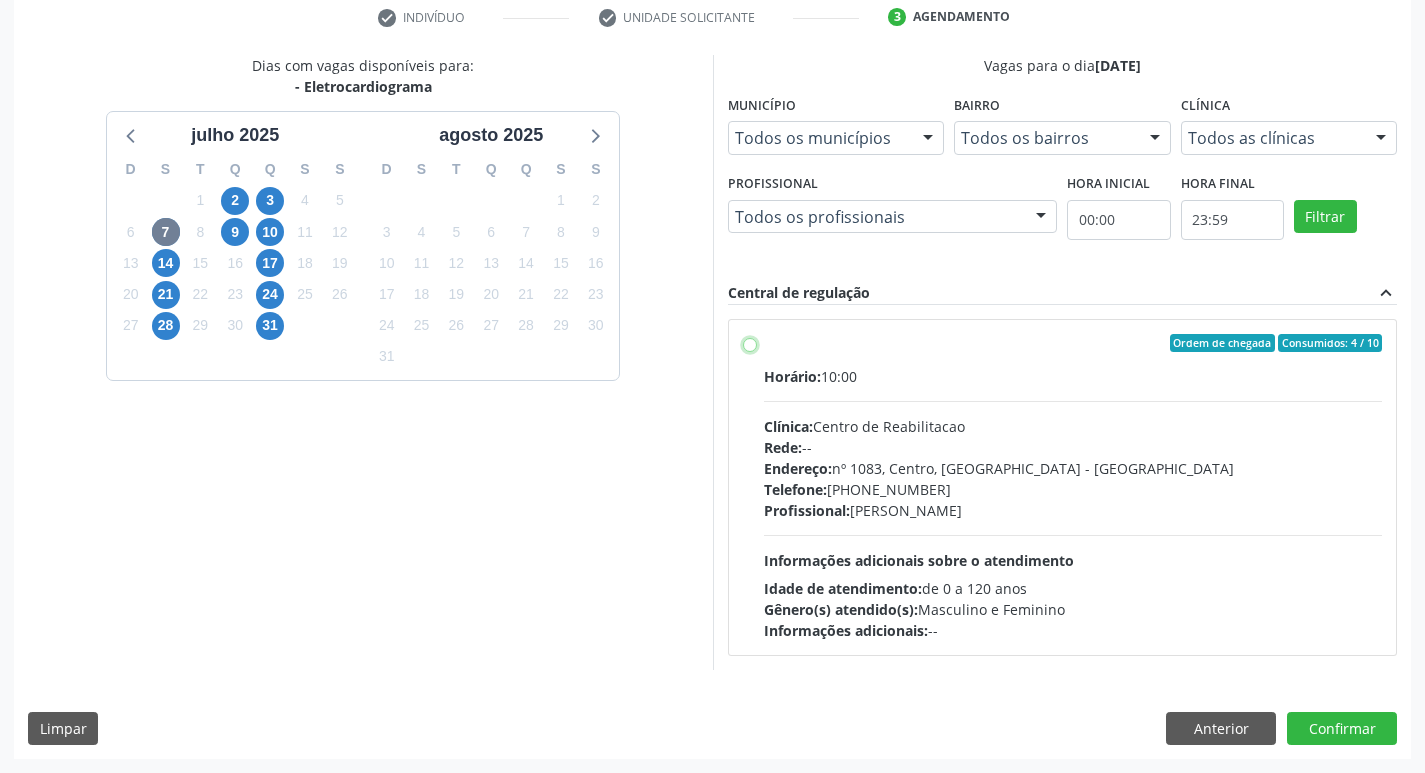 click on "Ordem de chegada
Consumidos: 4 / 10
Horário:   10:00
Clínica:  Centro de Reabilitacao
Rede:
--
Endereço:   [STREET_ADDRESS]
Telefone:   [PHONE_NUMBER]
Profissional:
[PERSON_NAME]
Informações adicionais sobre o atendimento
Idade de atendimento:
de 0 a 120 anos
Gênero(s) atendido(s):
Masculino e Feminino
Informações adicionais:
--" at bounding box center [750, 343] 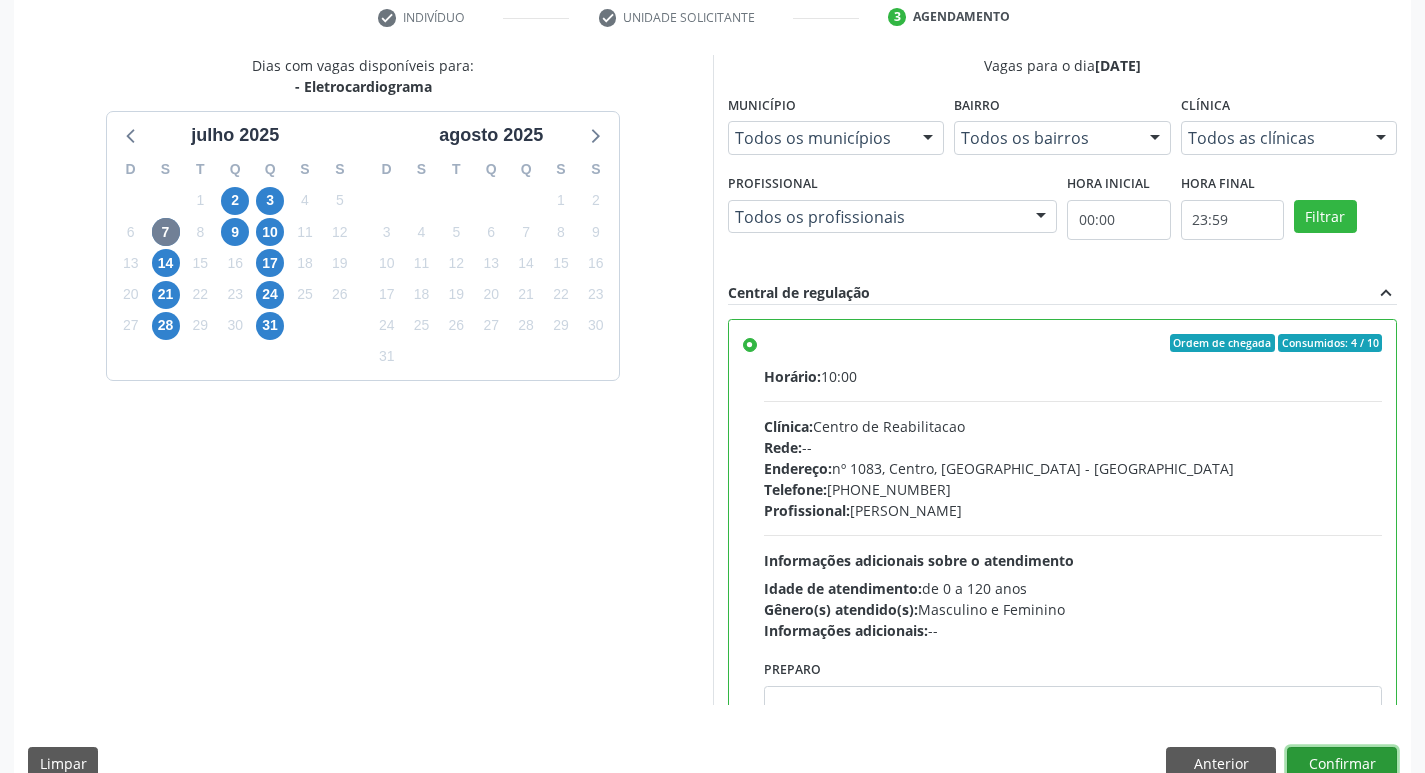 click on "Confirmar" at bounding box center [1342, 764] 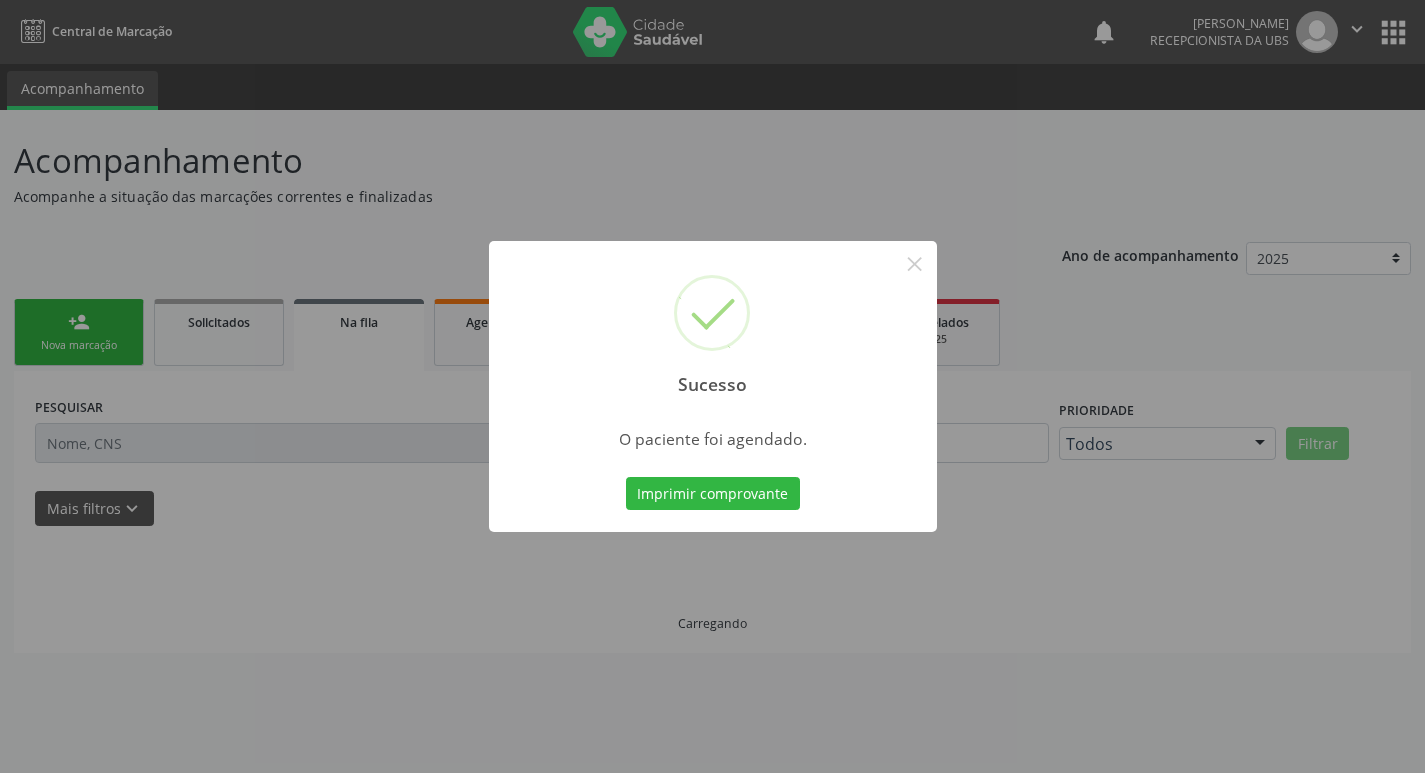 scroll, scrollTop: 0, scrollLeft: 0, axis: both 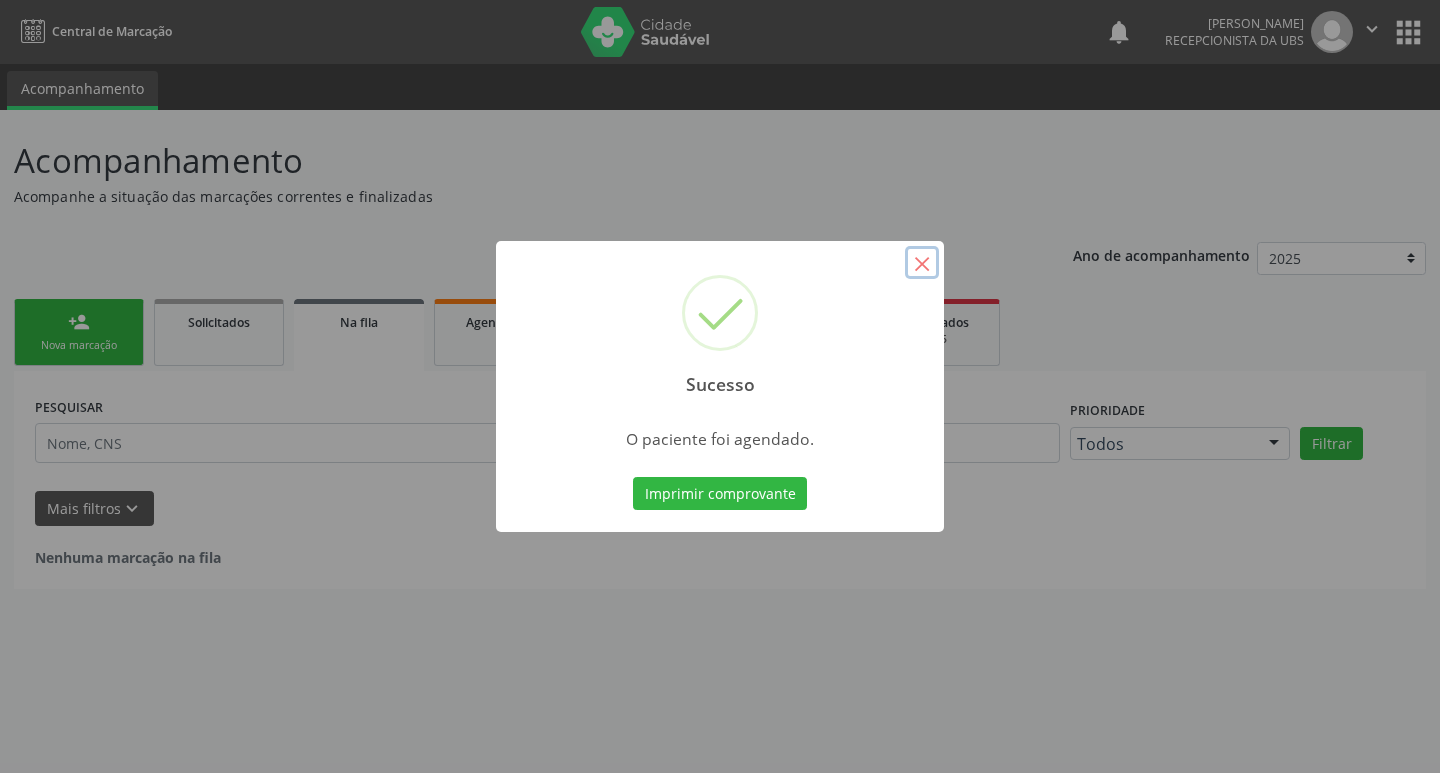 click on "×" at bounding box center (922, 263) 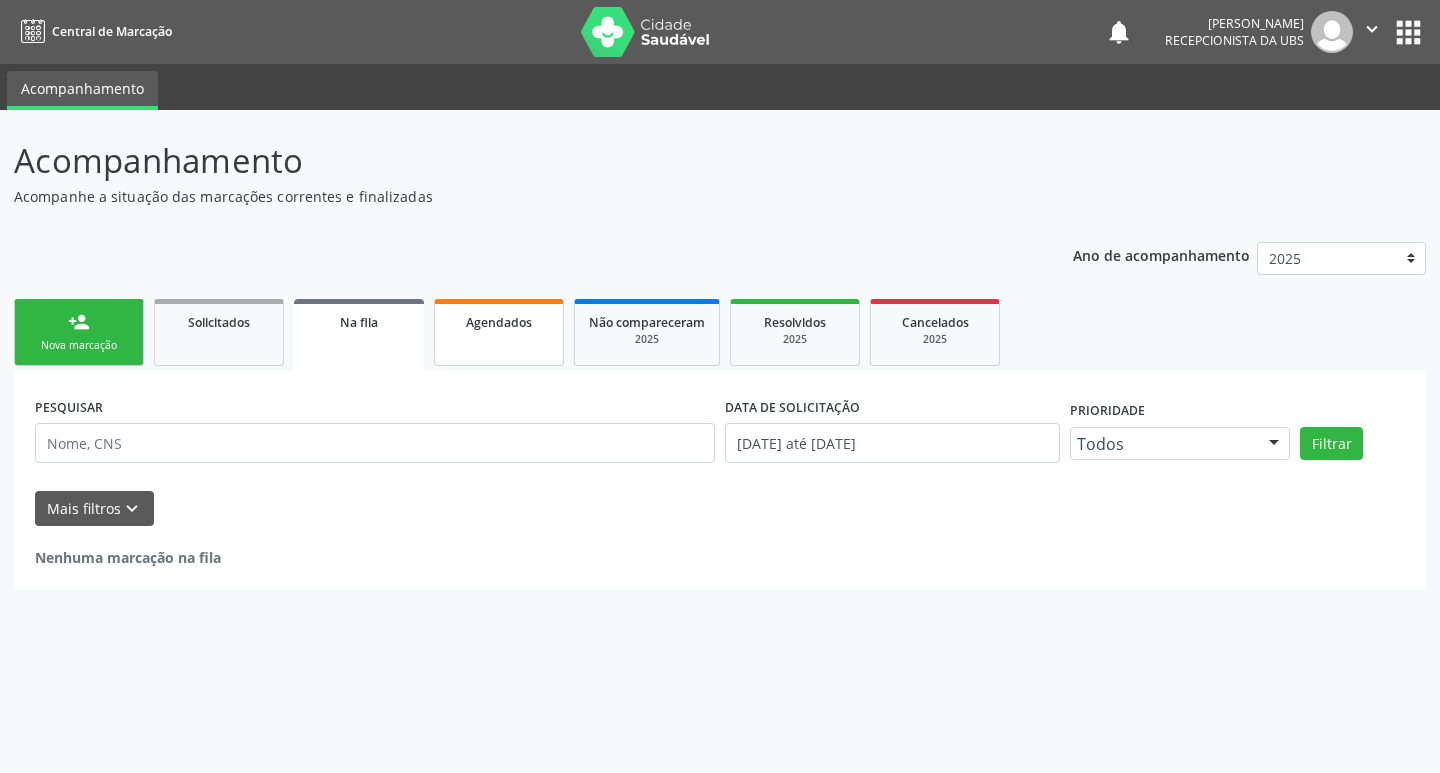 click on "Agendados" at bounding box center (499, 332) 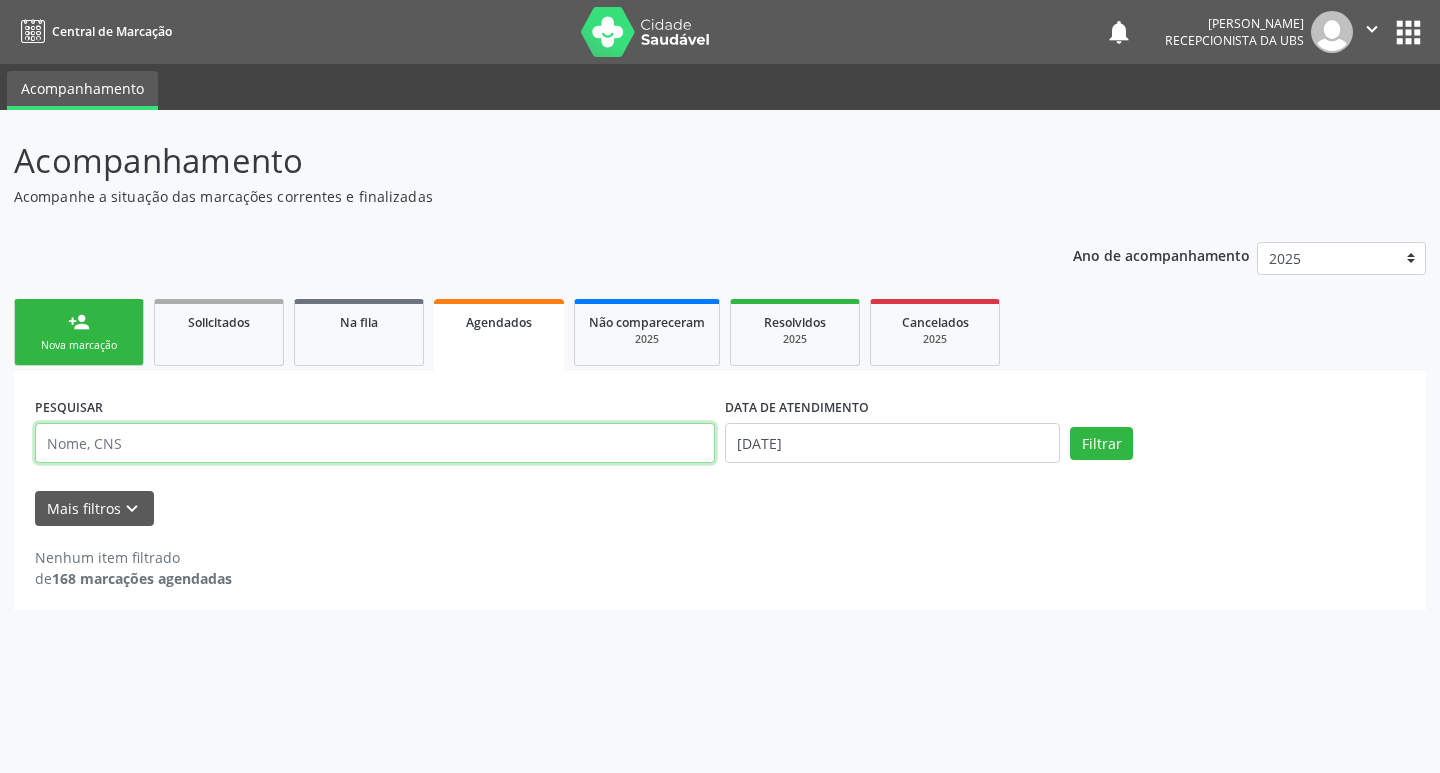 click at bounding box center (375, 443) 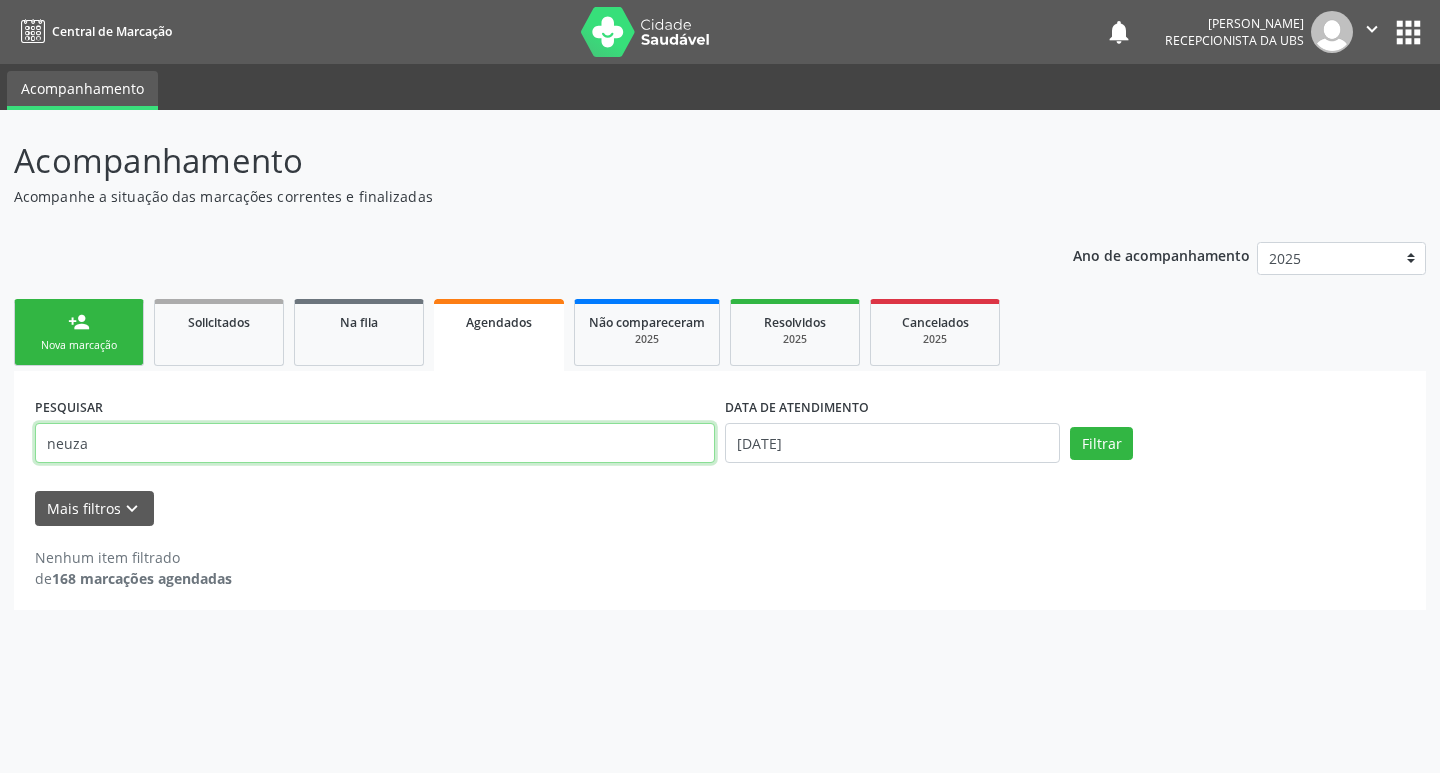 type on "neuza" 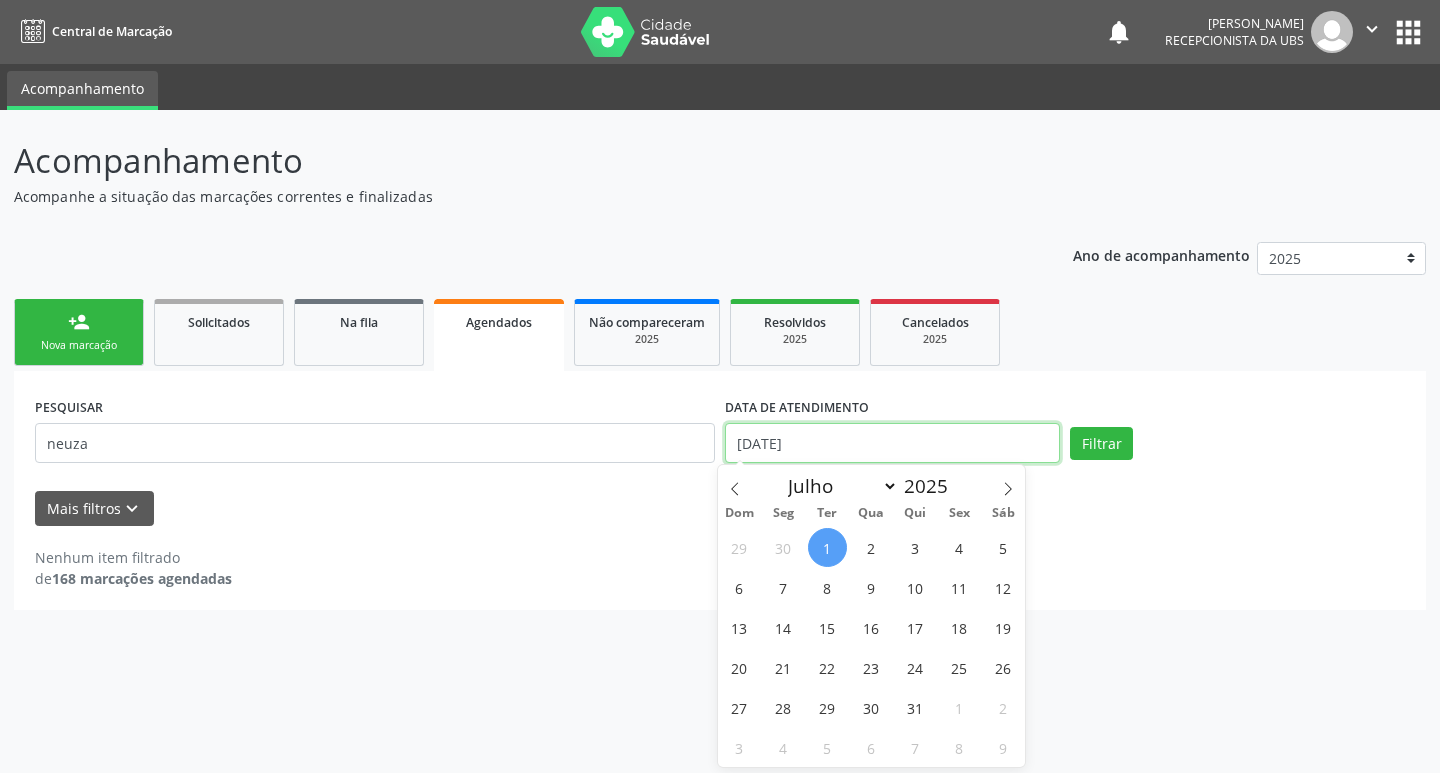 click on "[DATE]" at bounding box center [892, 443] 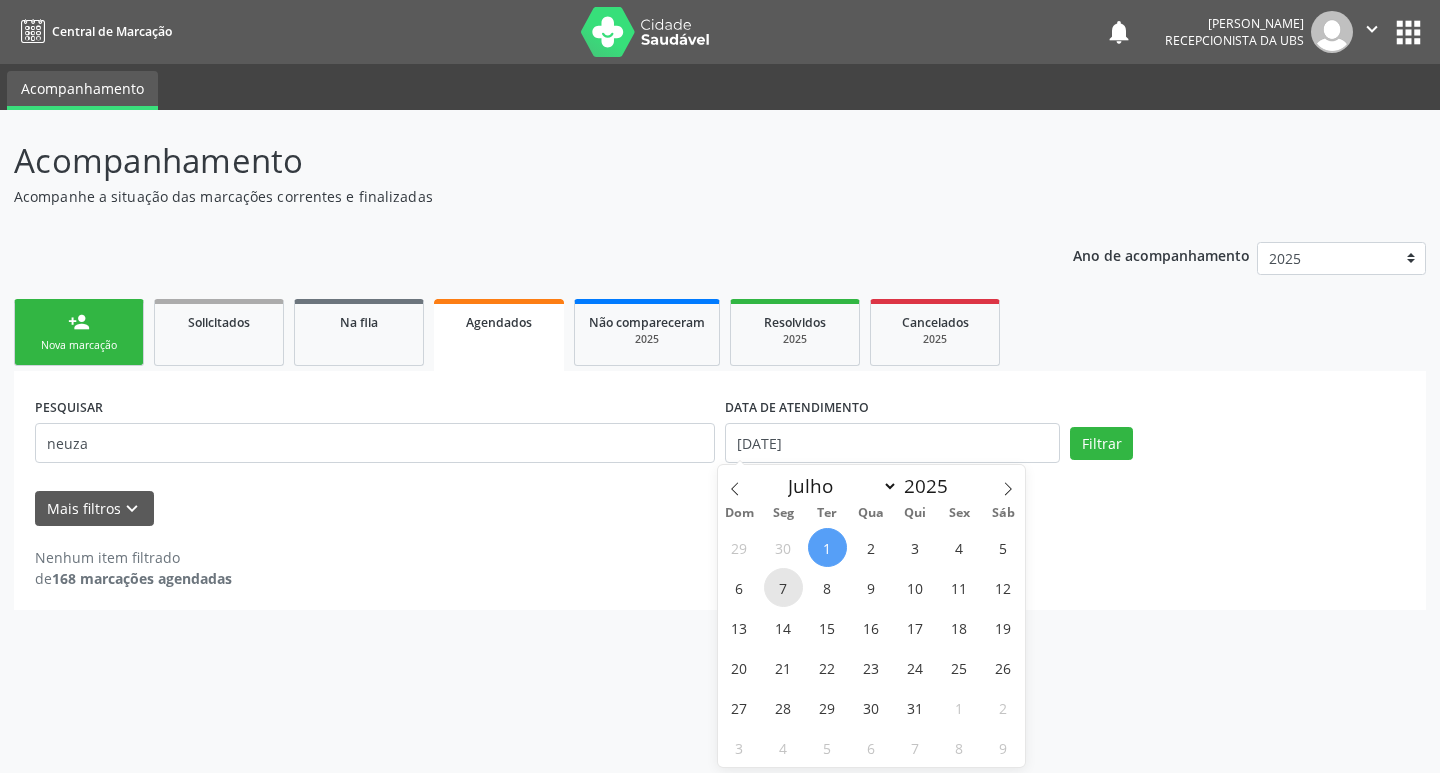 click on "7" at bounding box center (783, 587) 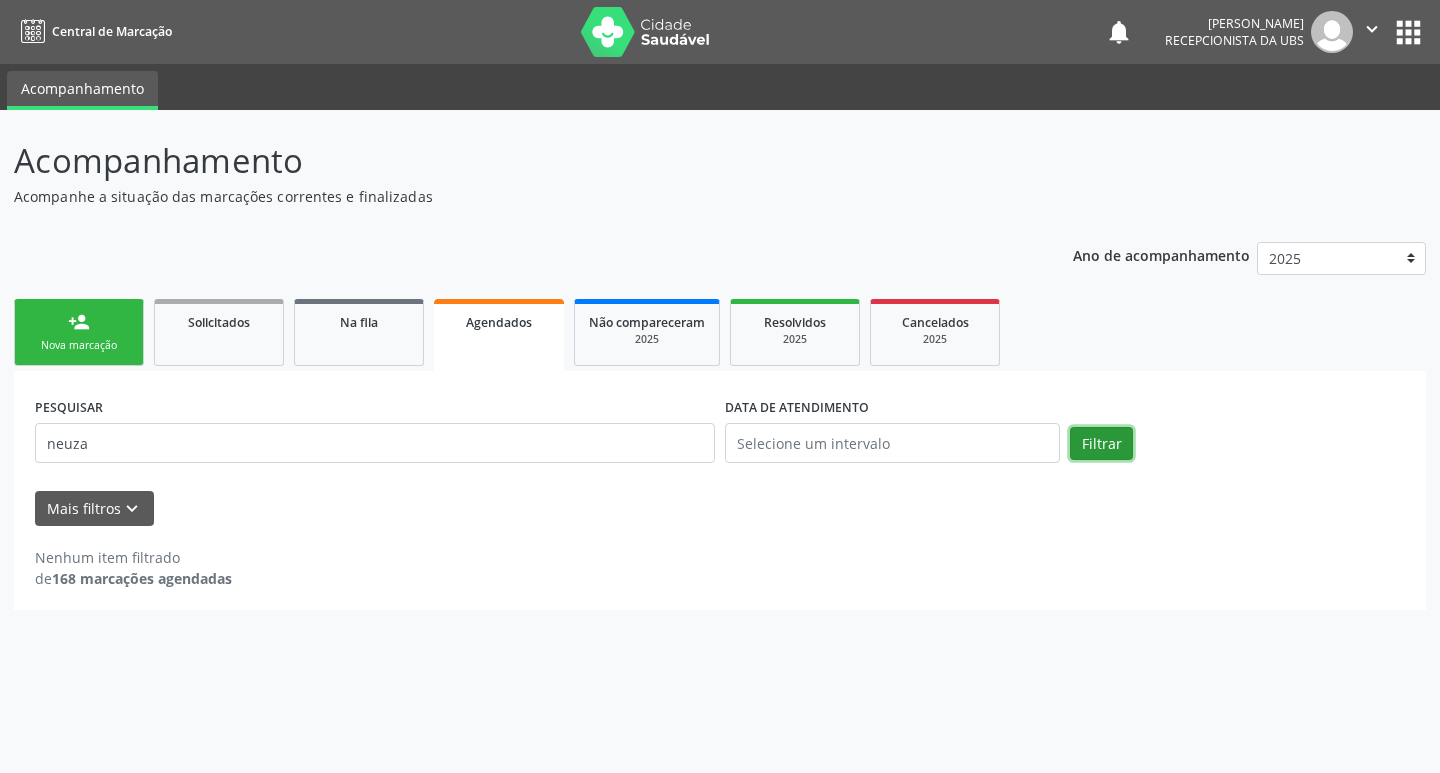 click on "Filtrar" at bounding box center (1101, 444) 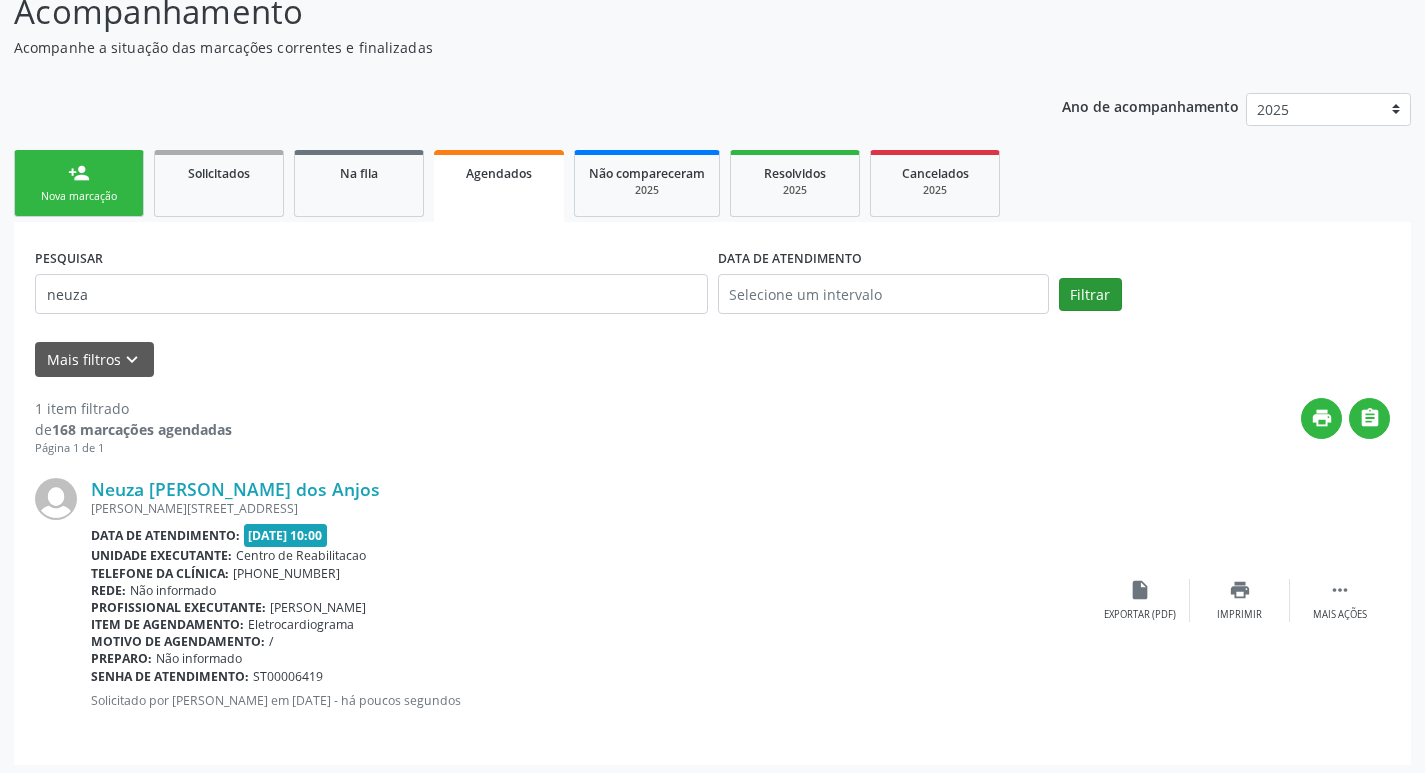 scroll, scrollTop: 155, scrollLeft: 0, axis: vertical 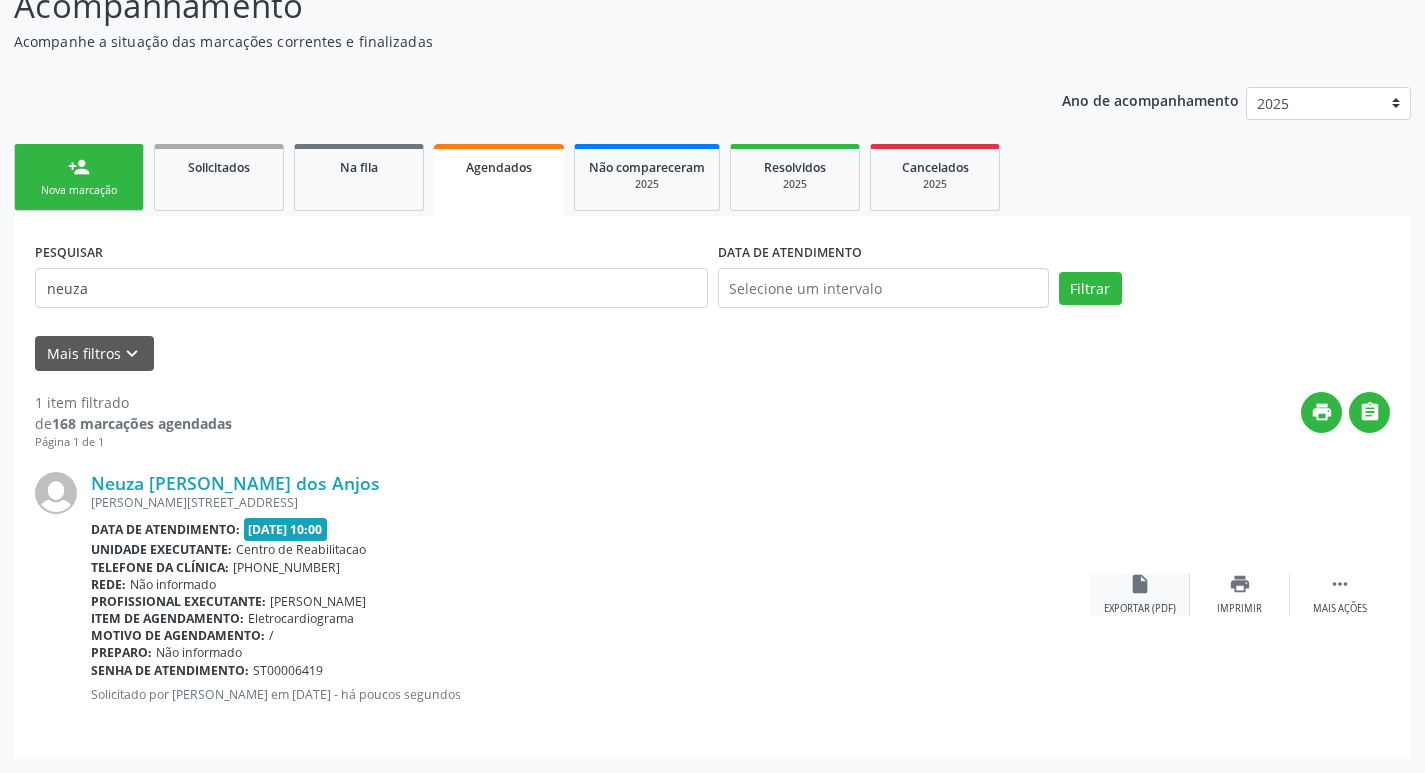 click on "insert_drive_file
Exportar (PDF)" at bounding box center [1140, 594] 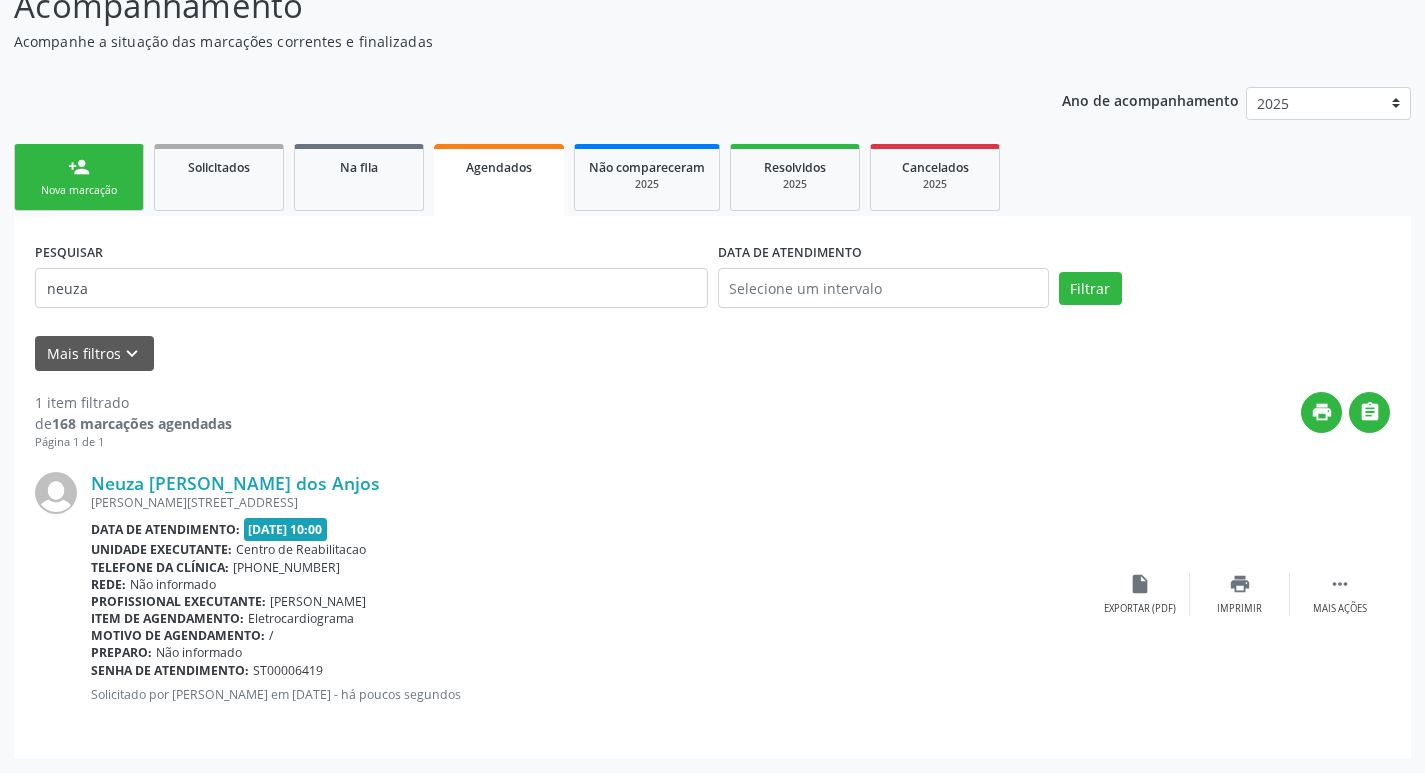 click on "Nova marcação" at bounding box center [79, 190] 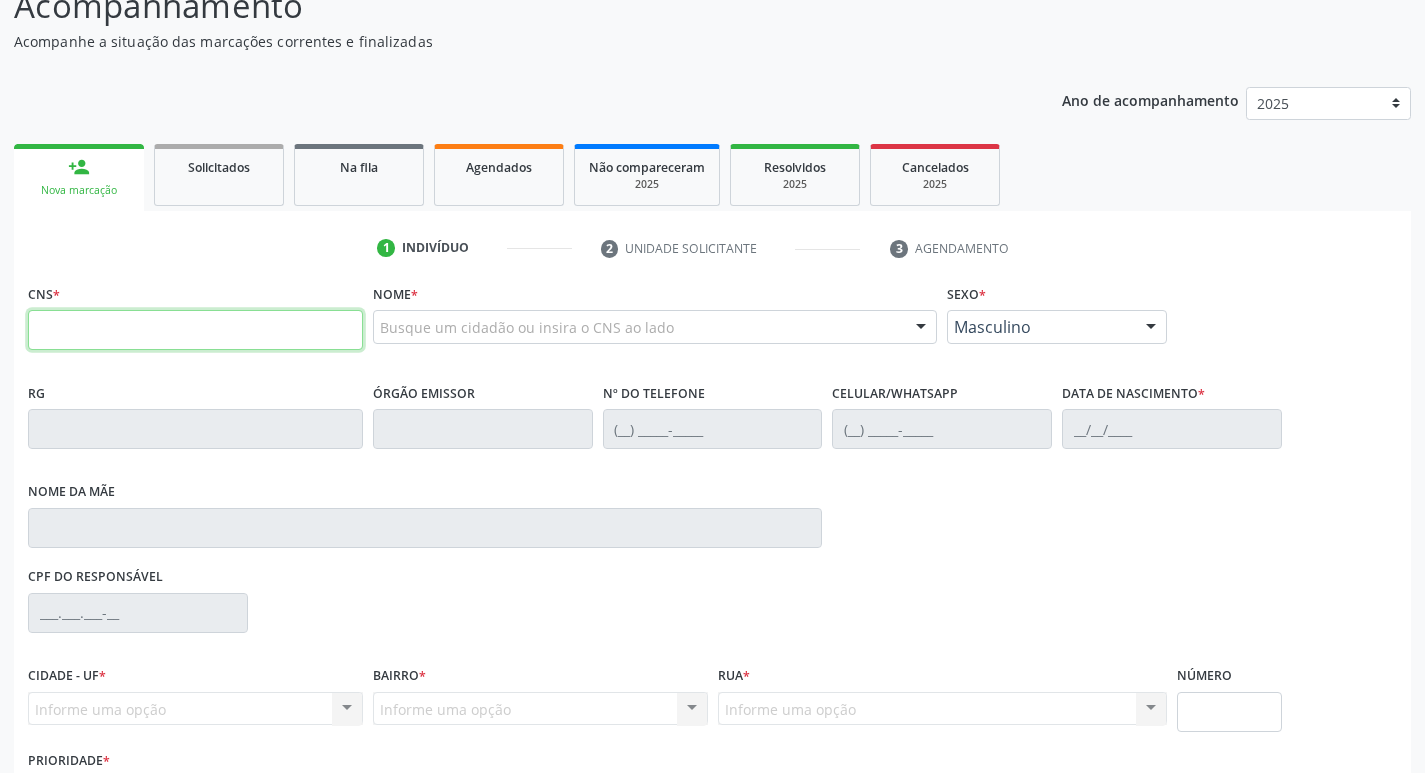 click at bounding box center (195, 330) 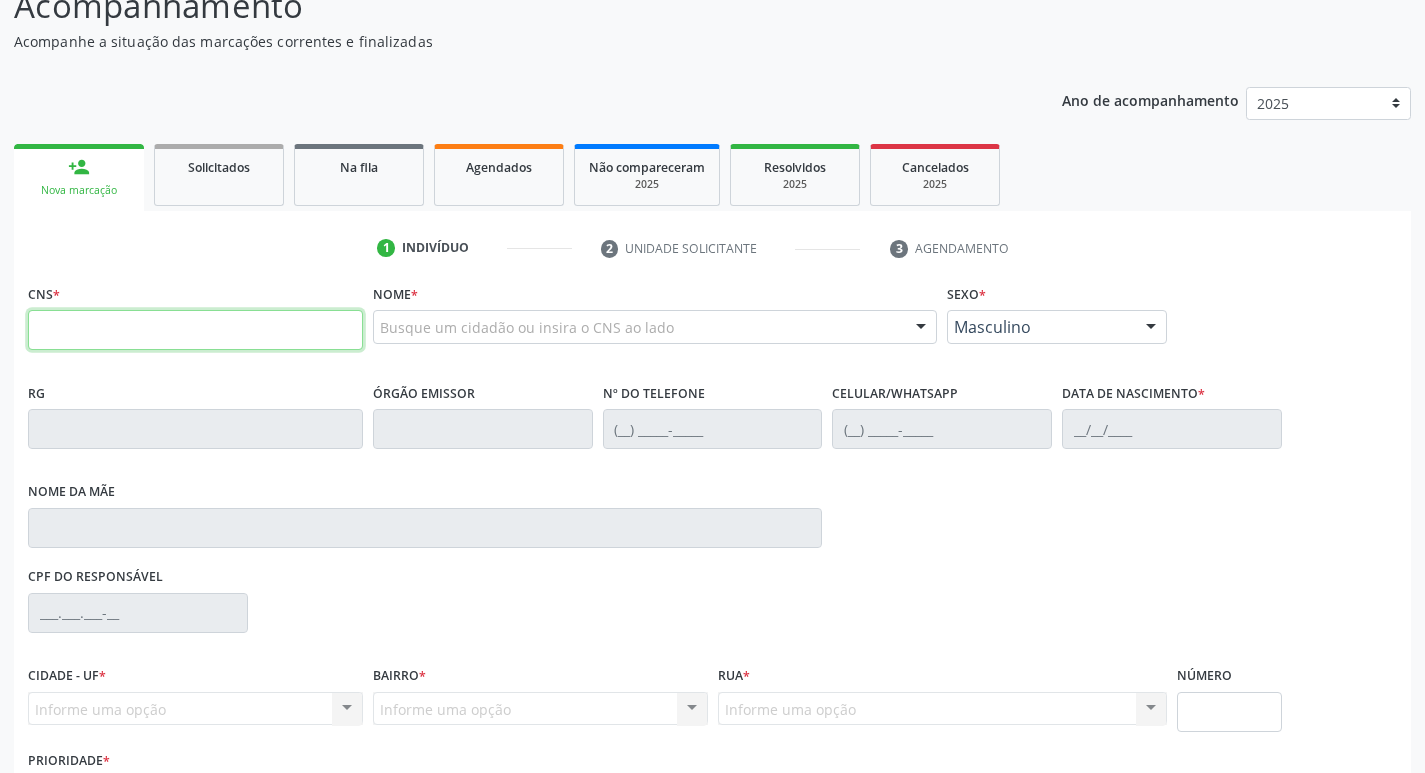click at bounding box center (195, 330) 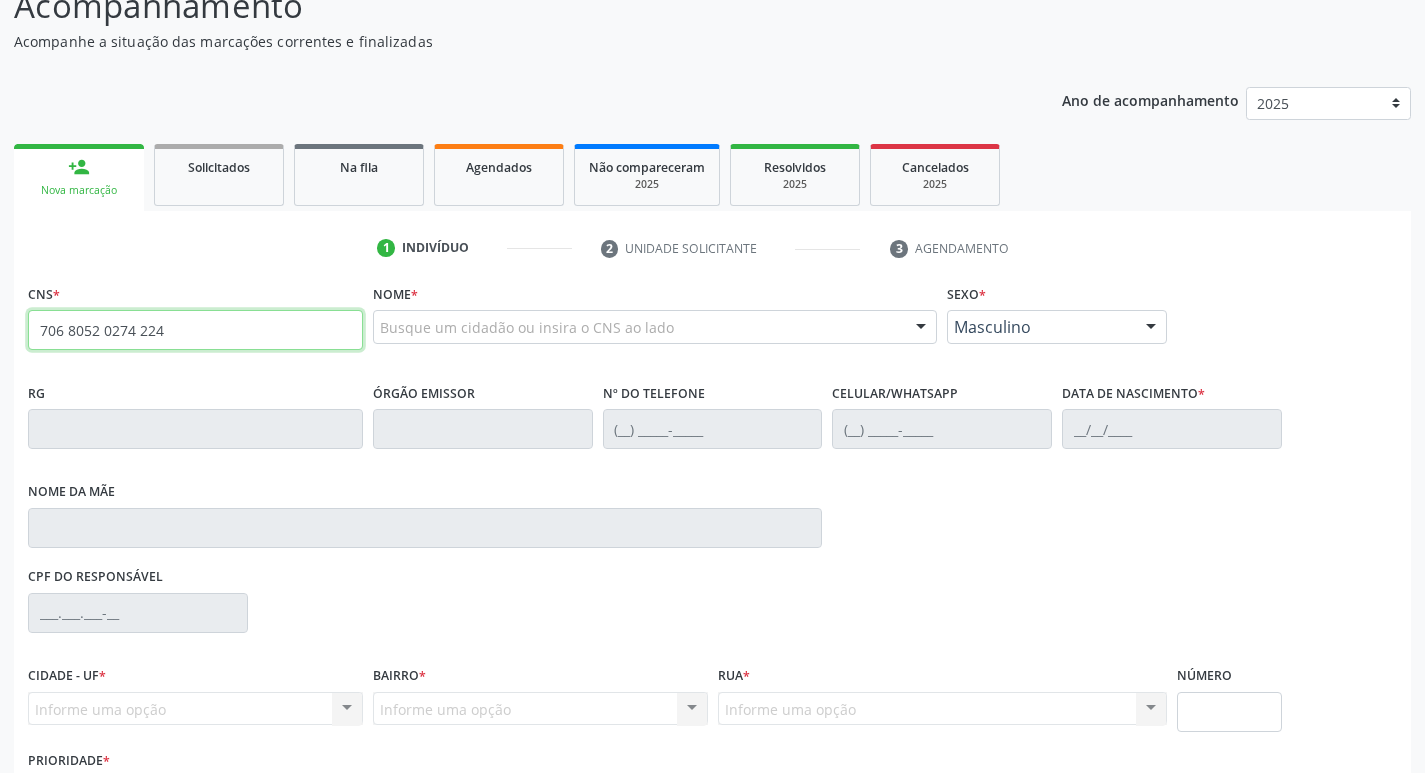 click on "706 8052 0274 224" at bounding box center (195, 330) 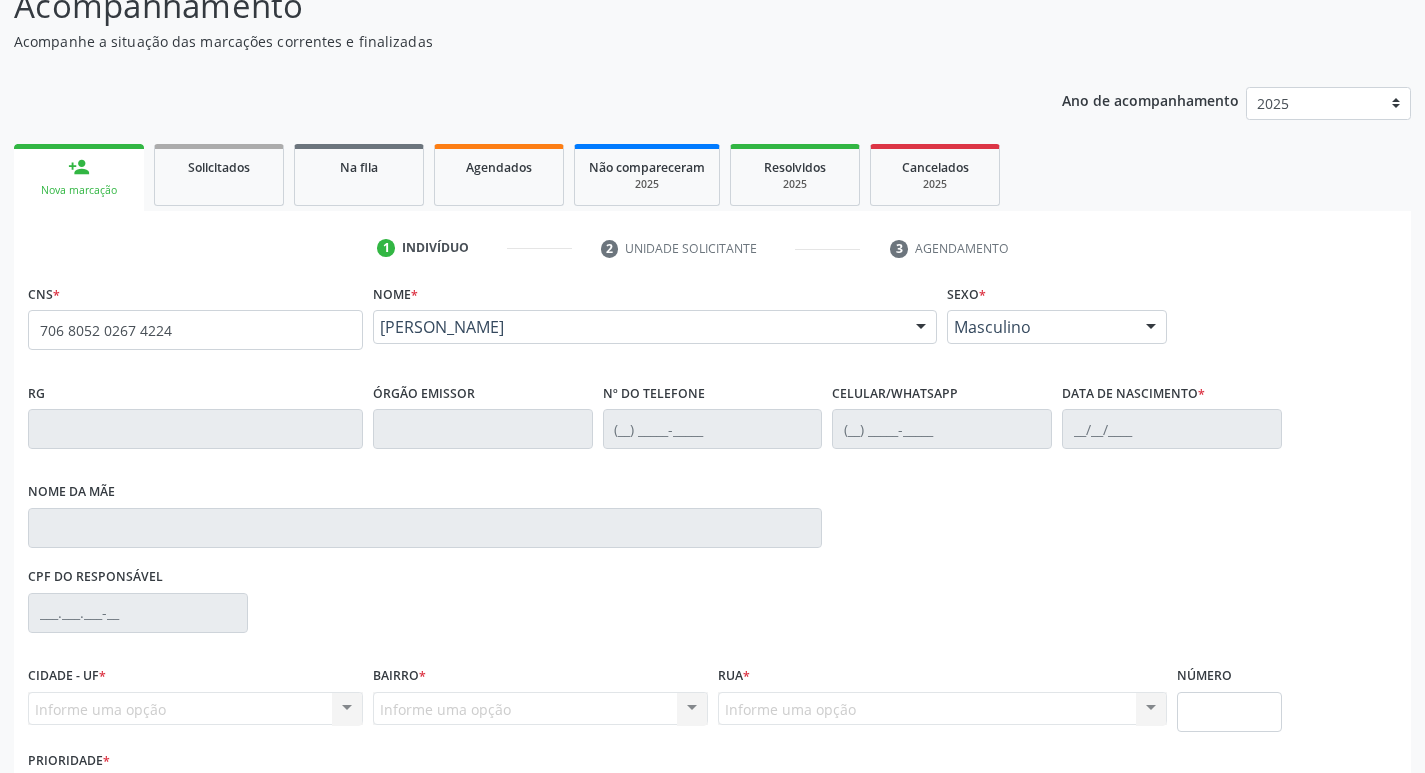 type on "706 8052 0267 4224" 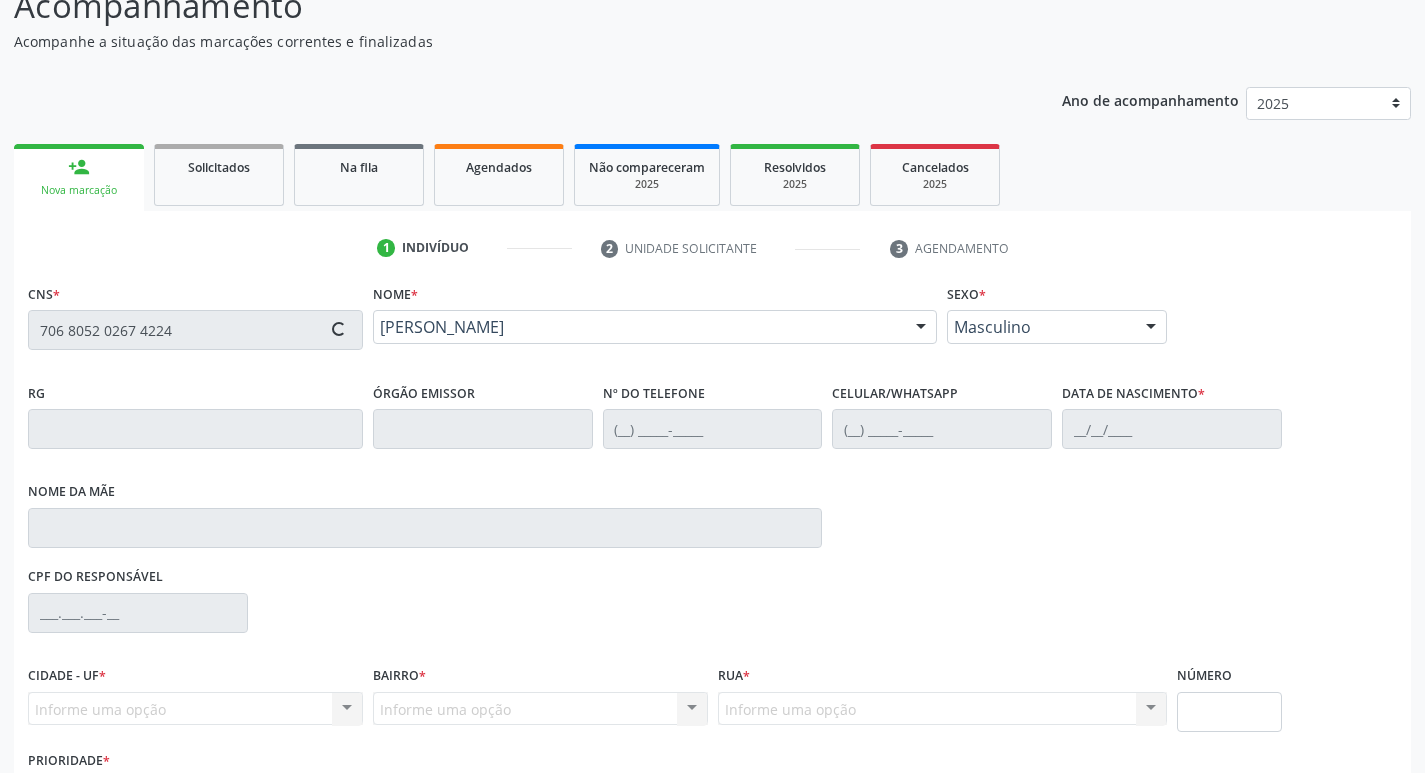 type on "[DATE]" 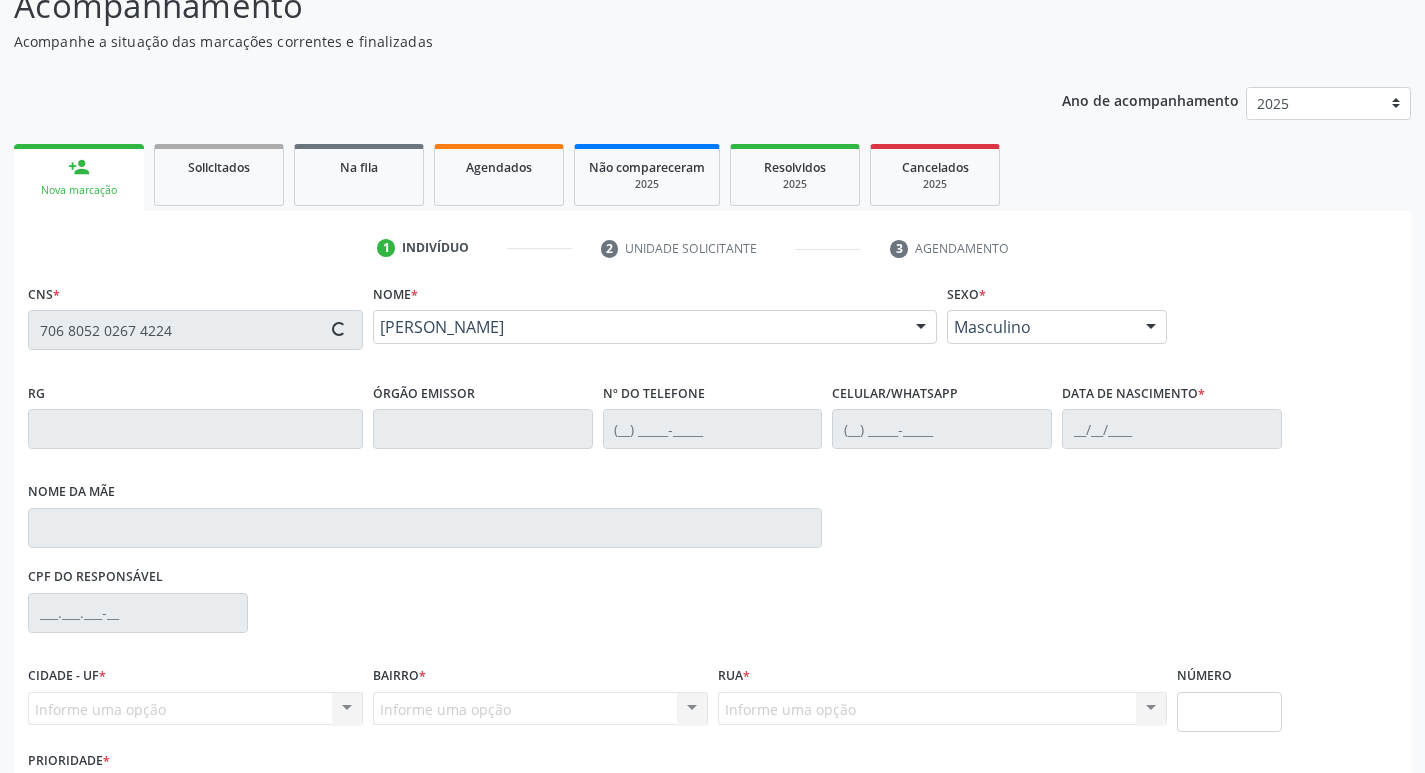 type on "22" 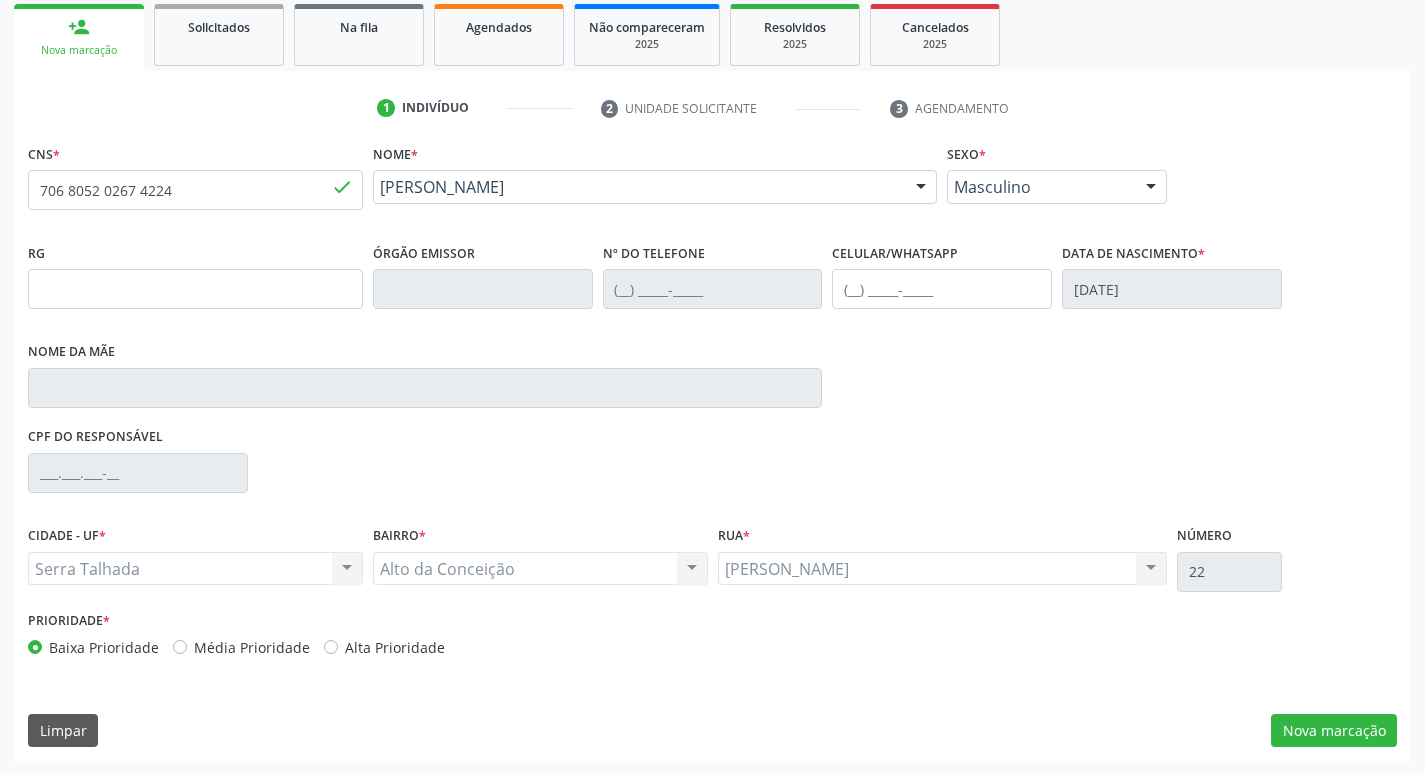scroll, scrollTop: 297, scrollLeft: 0, axis: vertical 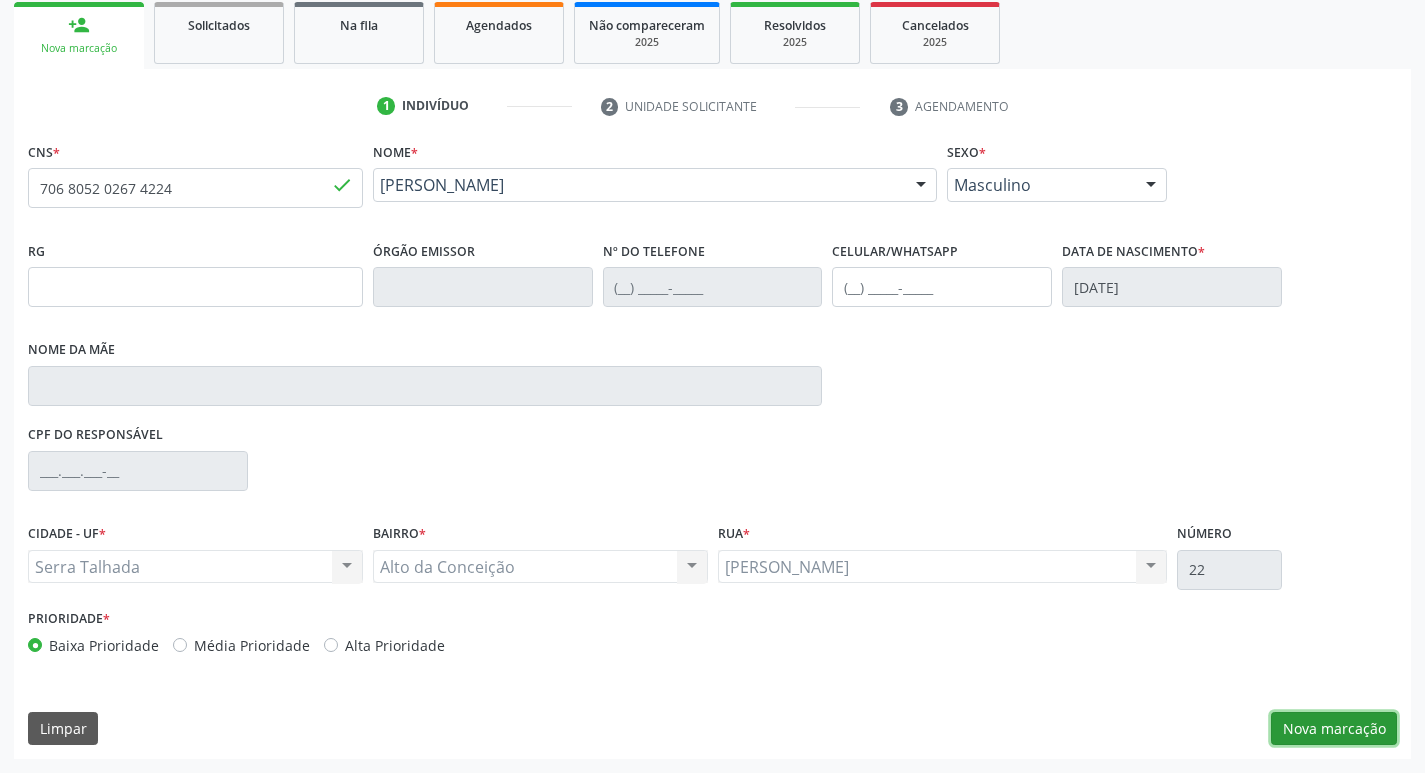 click on "Nova marcação" at bounding box center [1334, 729] 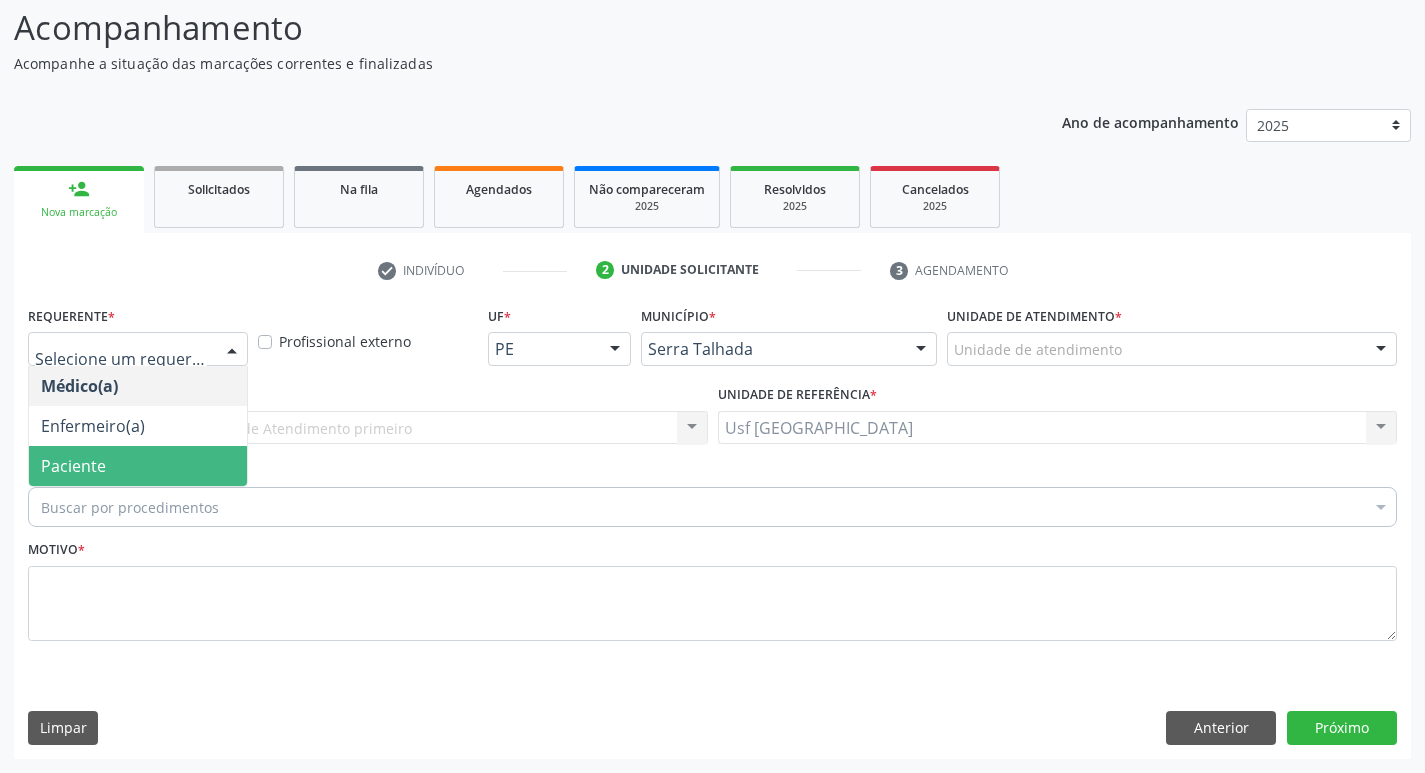 click on "Paciente" at bounding box center (138, 466) 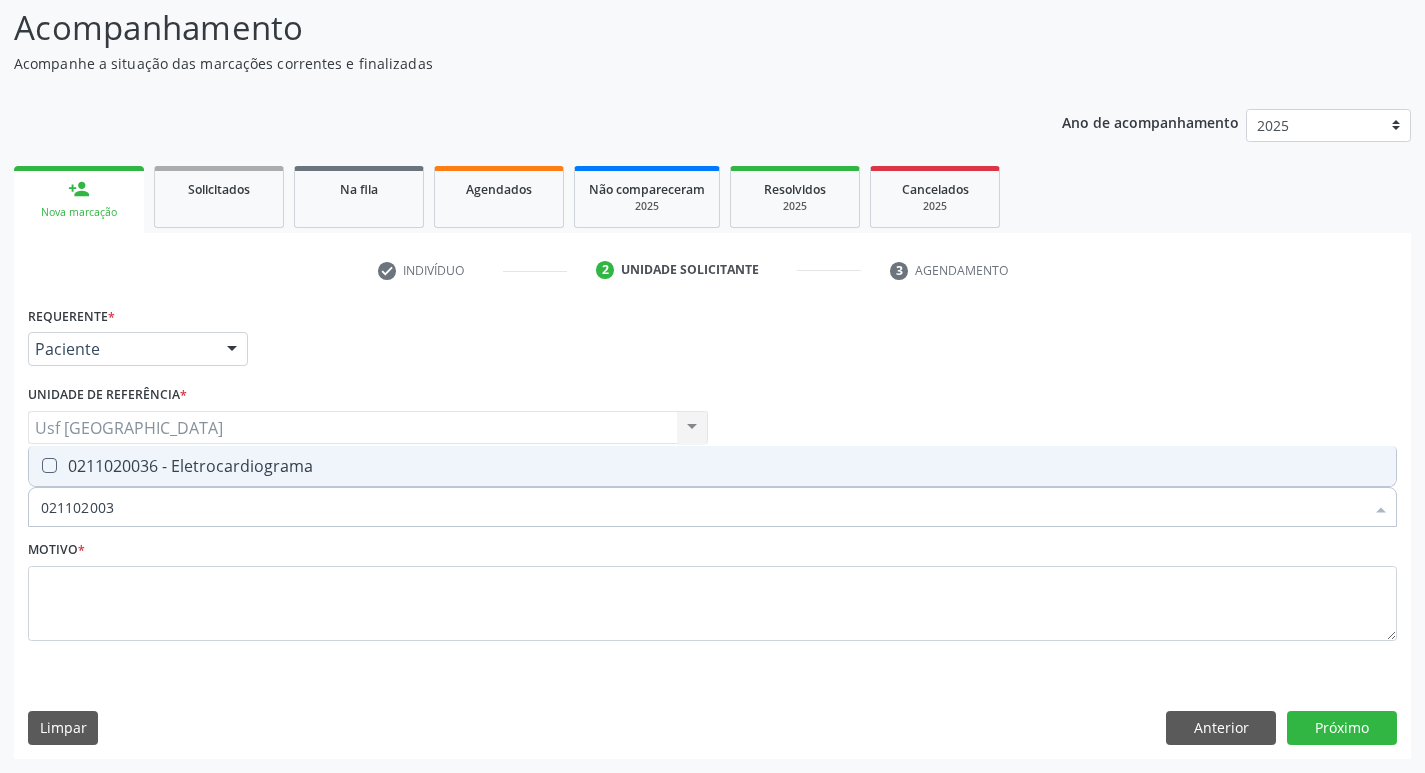 type on "0211020036" 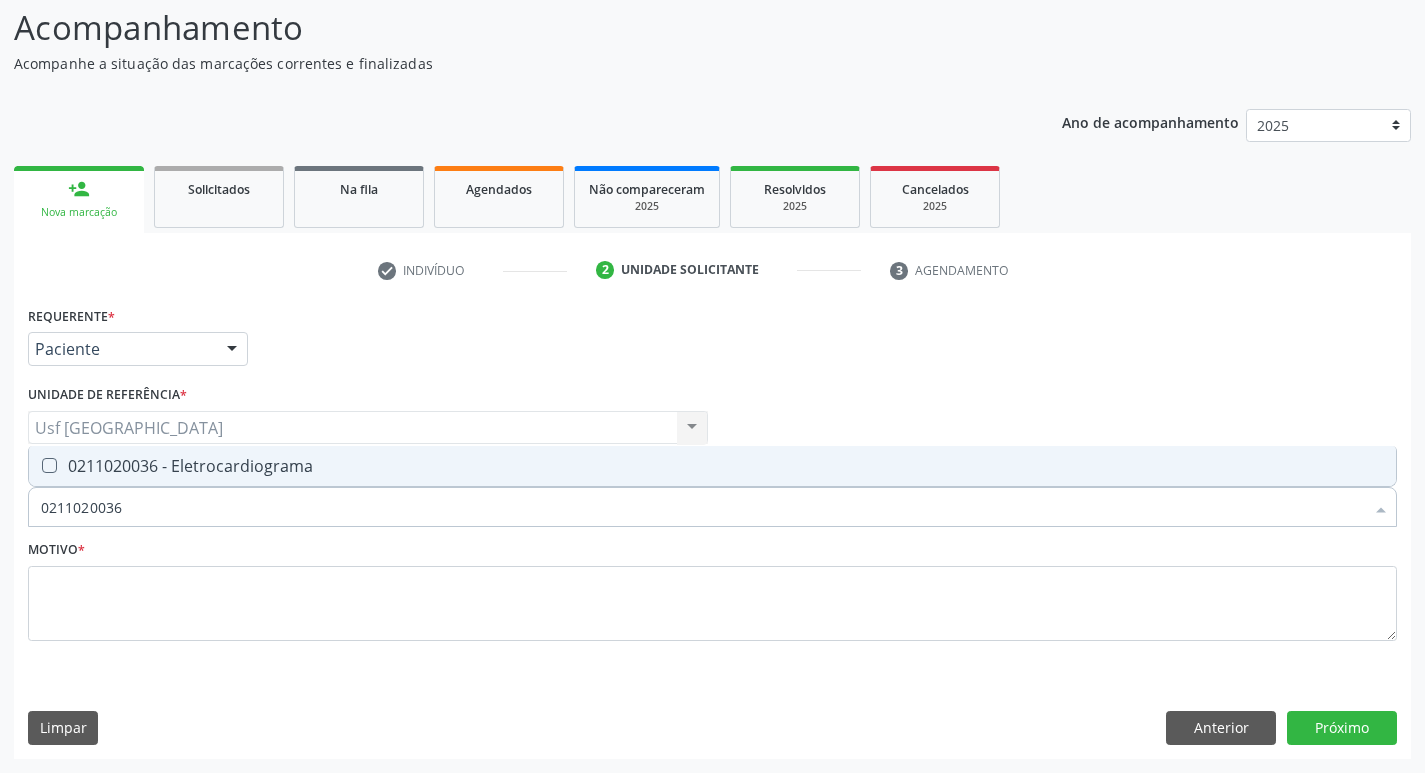 click at bounding box center (49, 465) 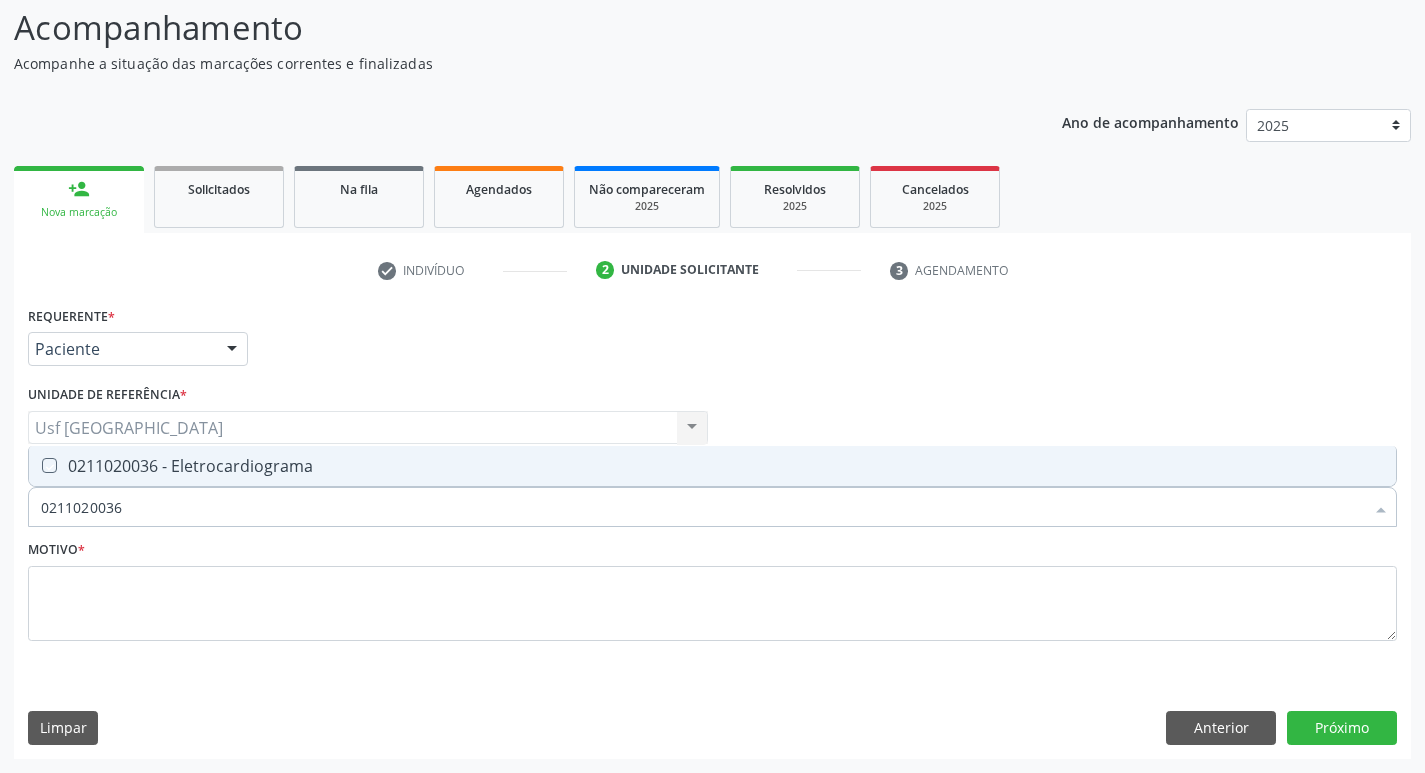 click at bounding box center (35, 465) 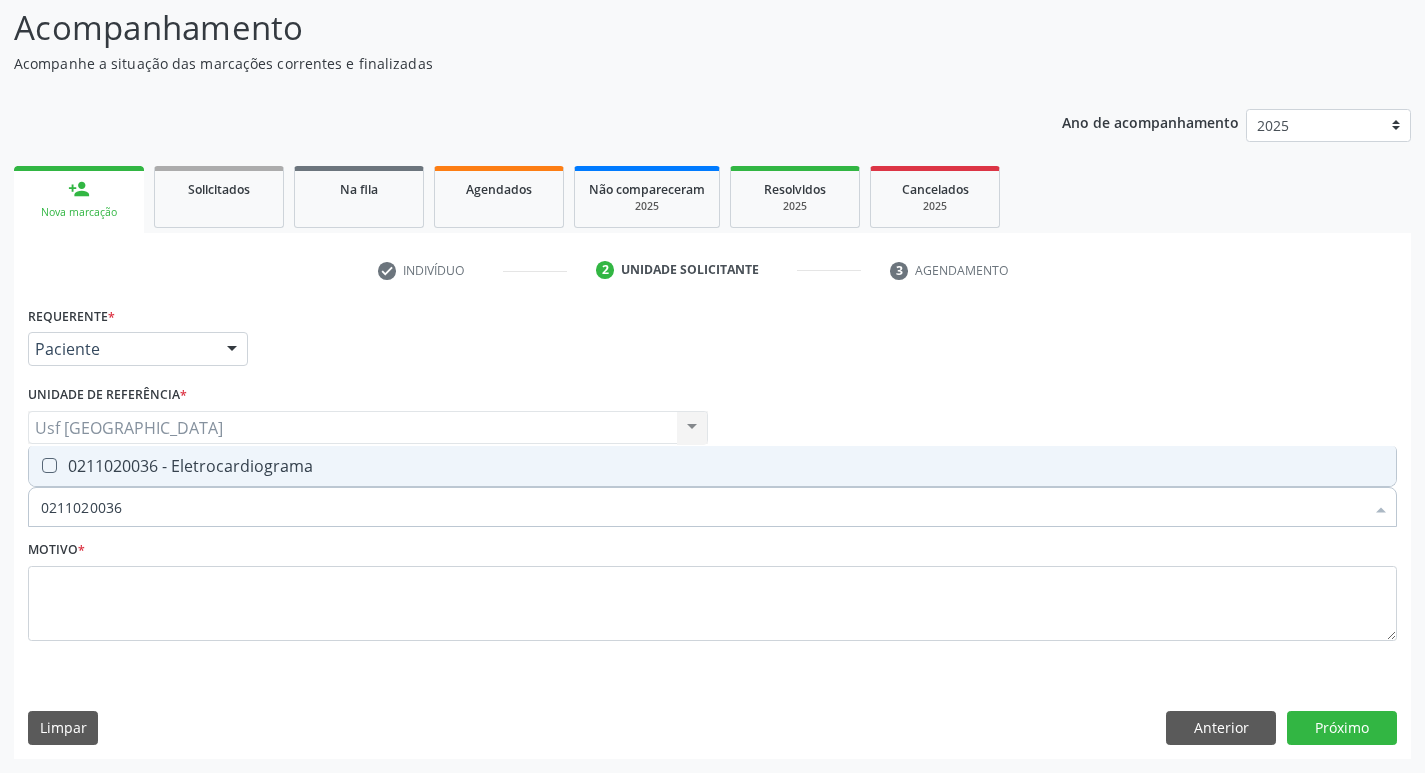 checkbox on "true" 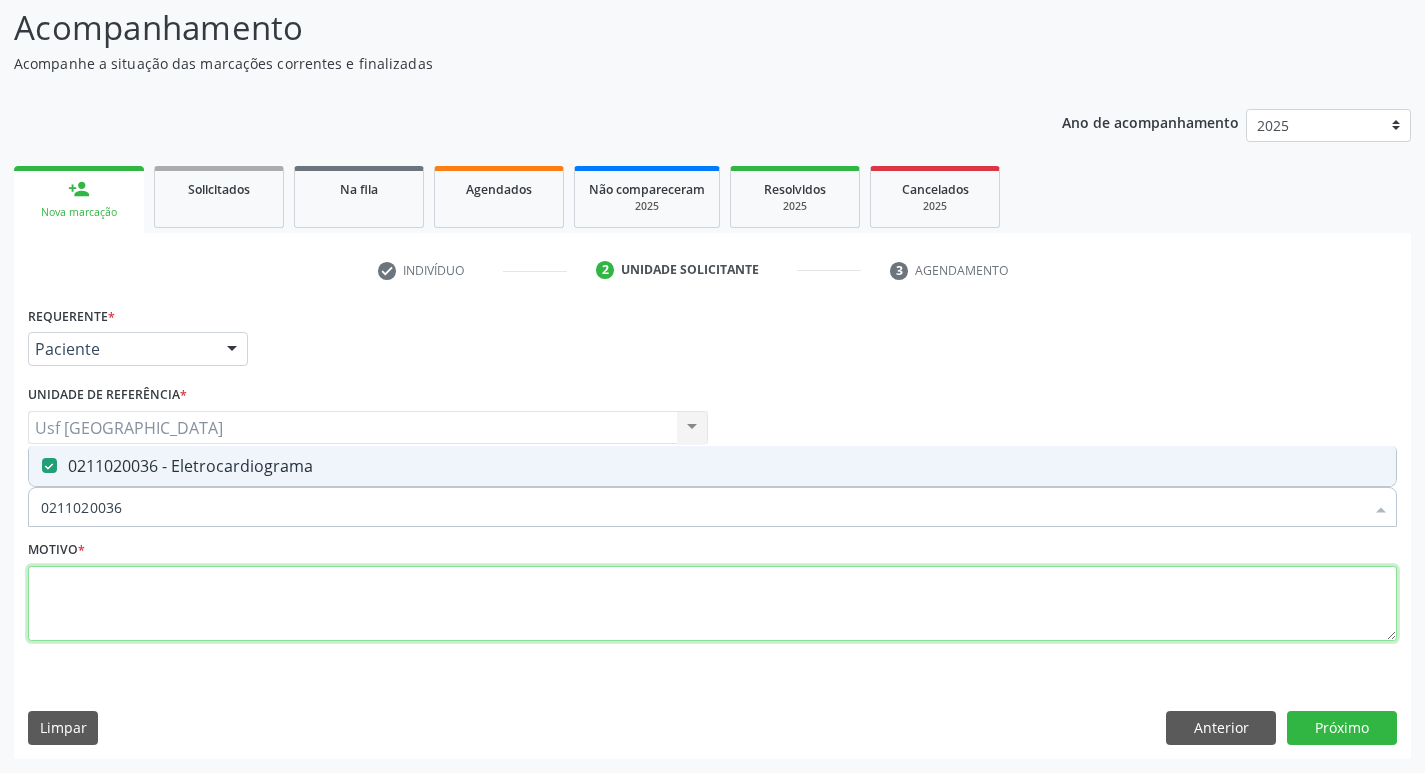 click at bounding box center [712, 604] 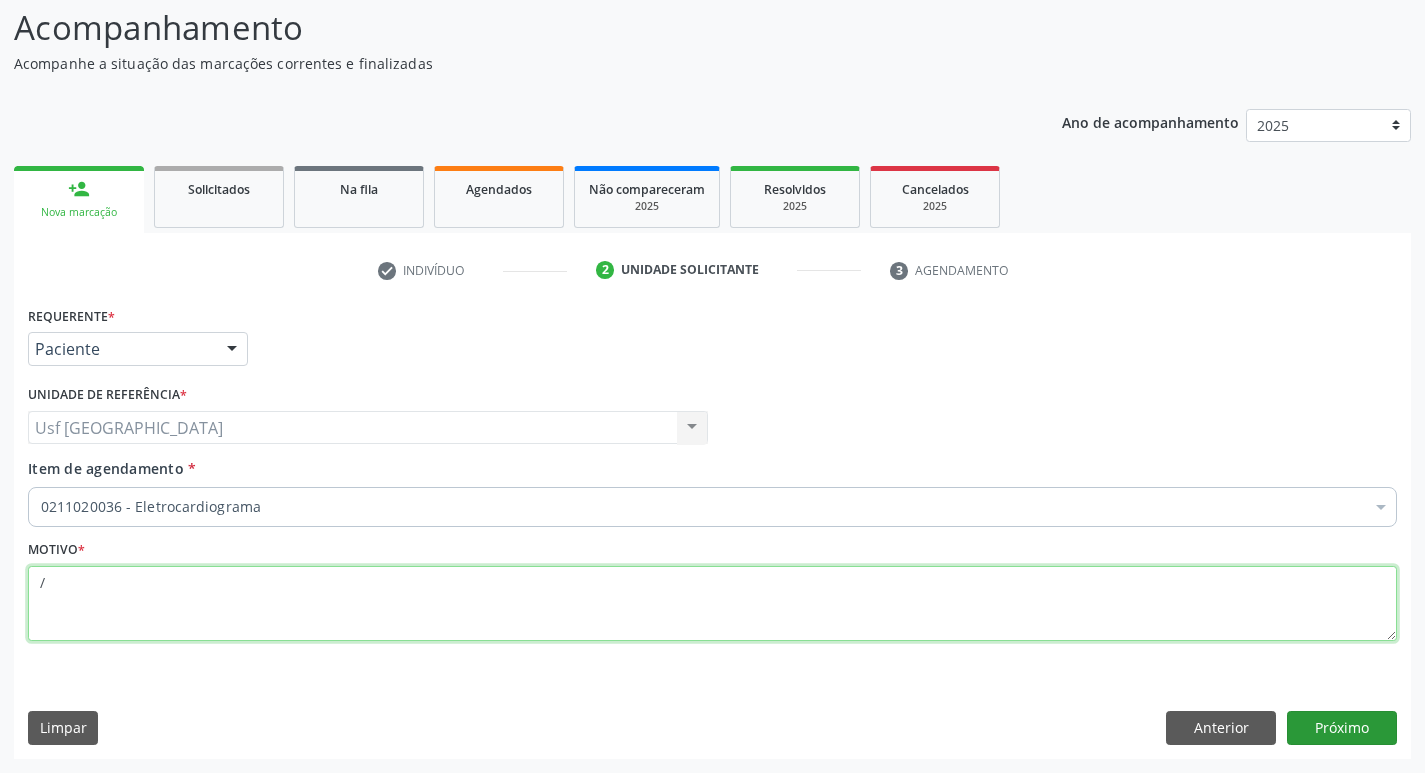 type on "/" 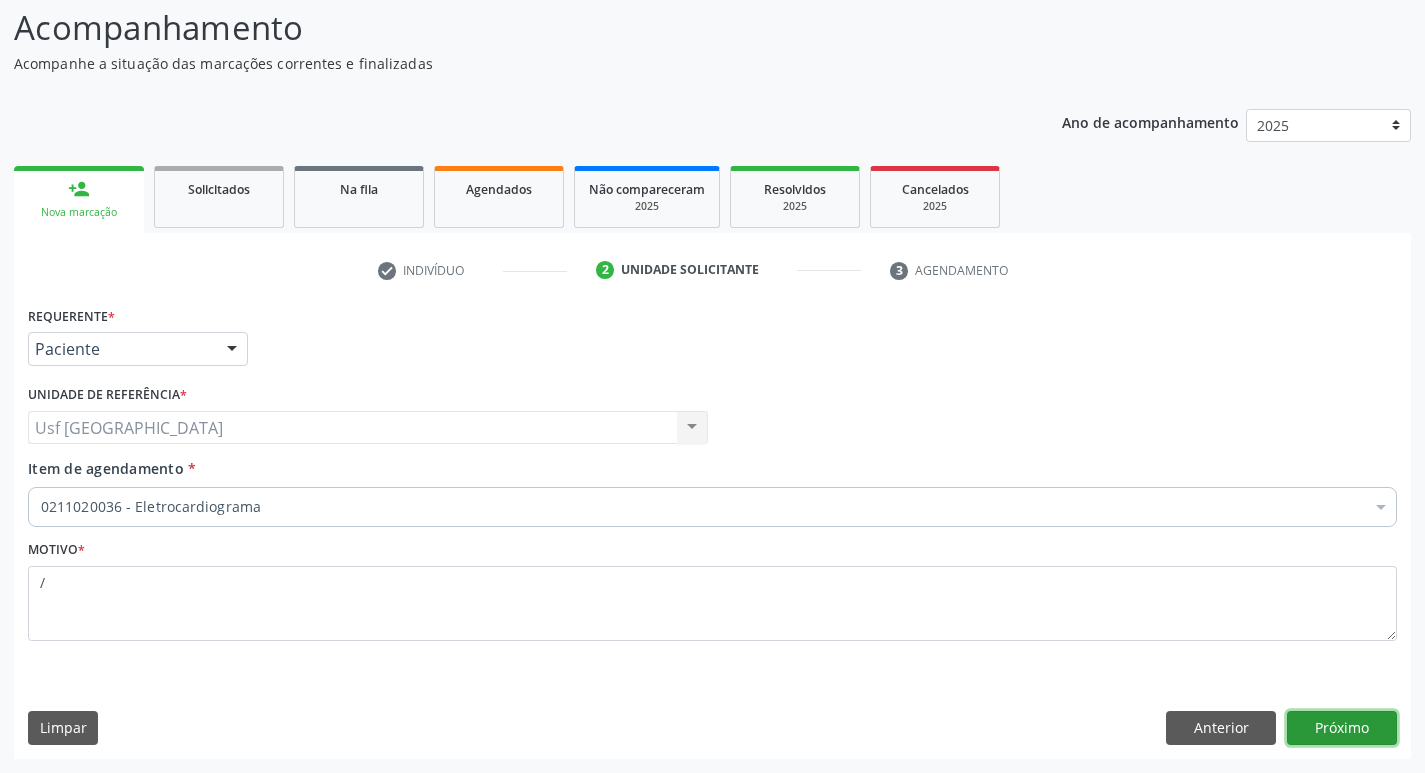 click on "Próximo" at bounding box center (1342, 728) 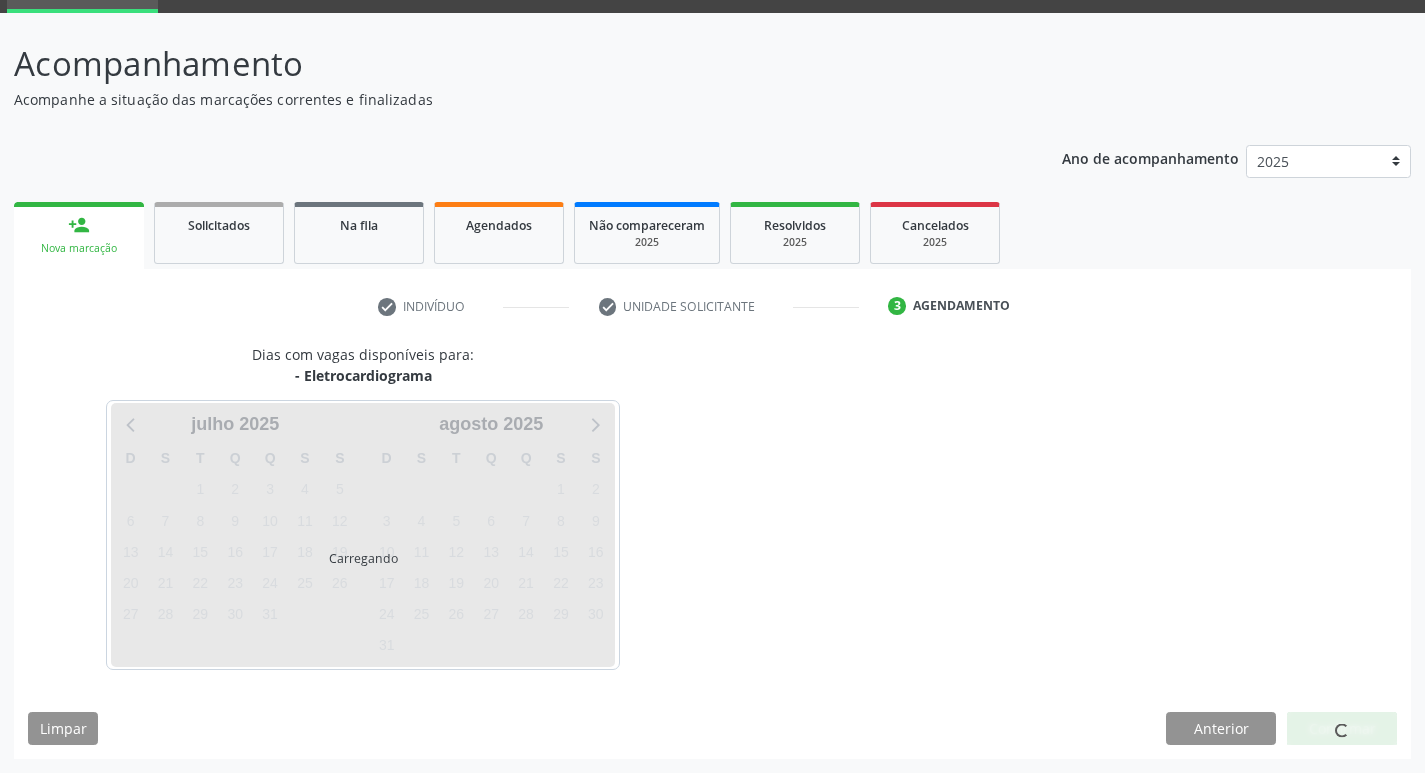 scroll, scrollTop: 97, scrollLeft: 0, axis: vertical 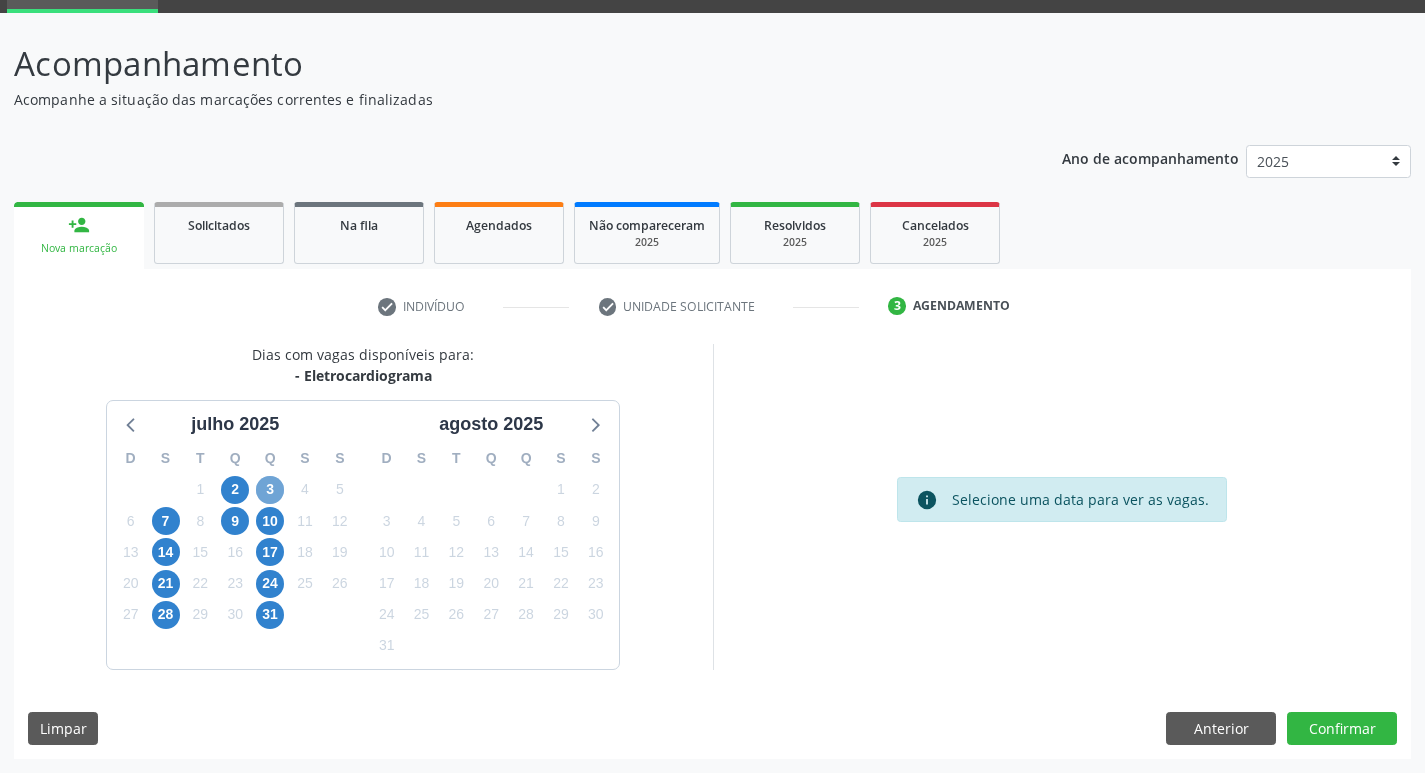 click on "3" at bounding box center (270, 490) 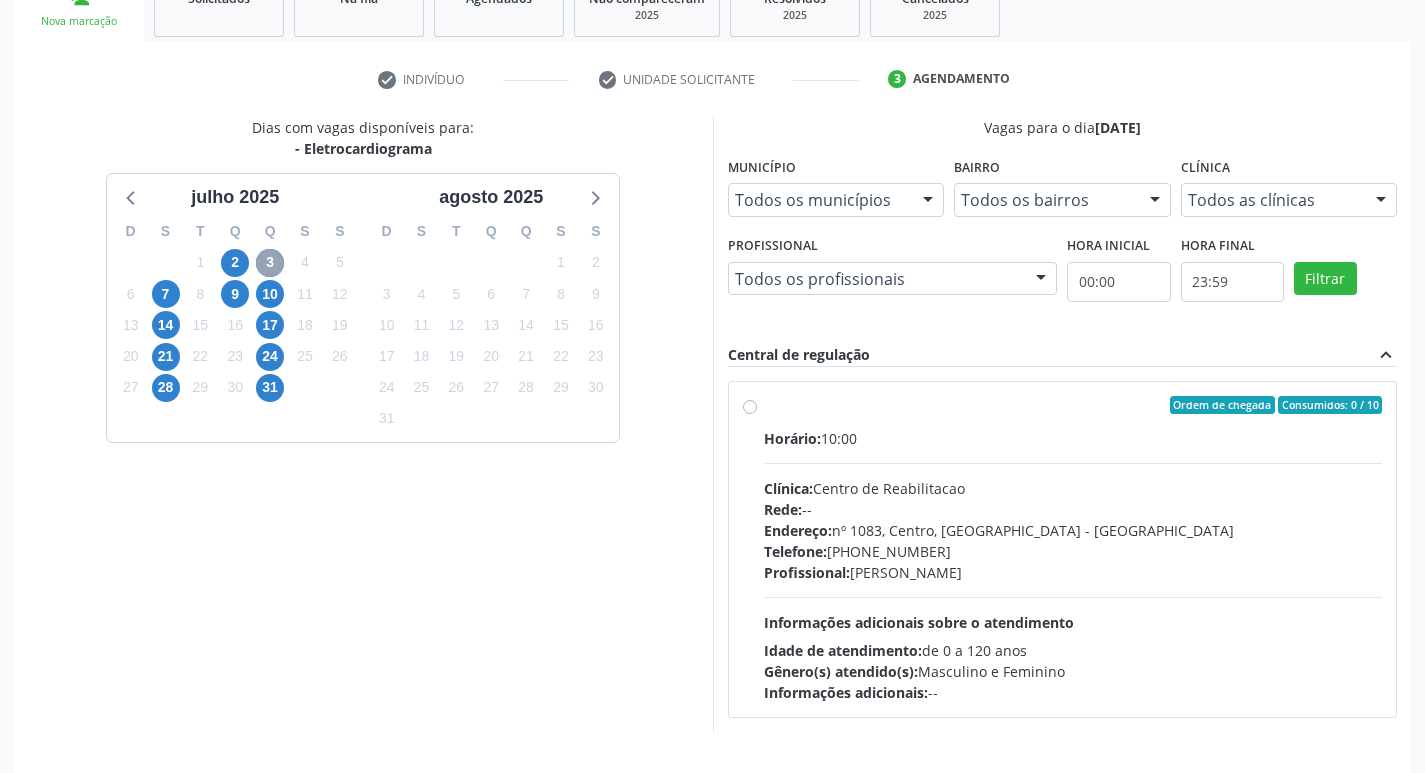 scroll, scrollTop: 359, scrollLeft: 0, axis: vertical 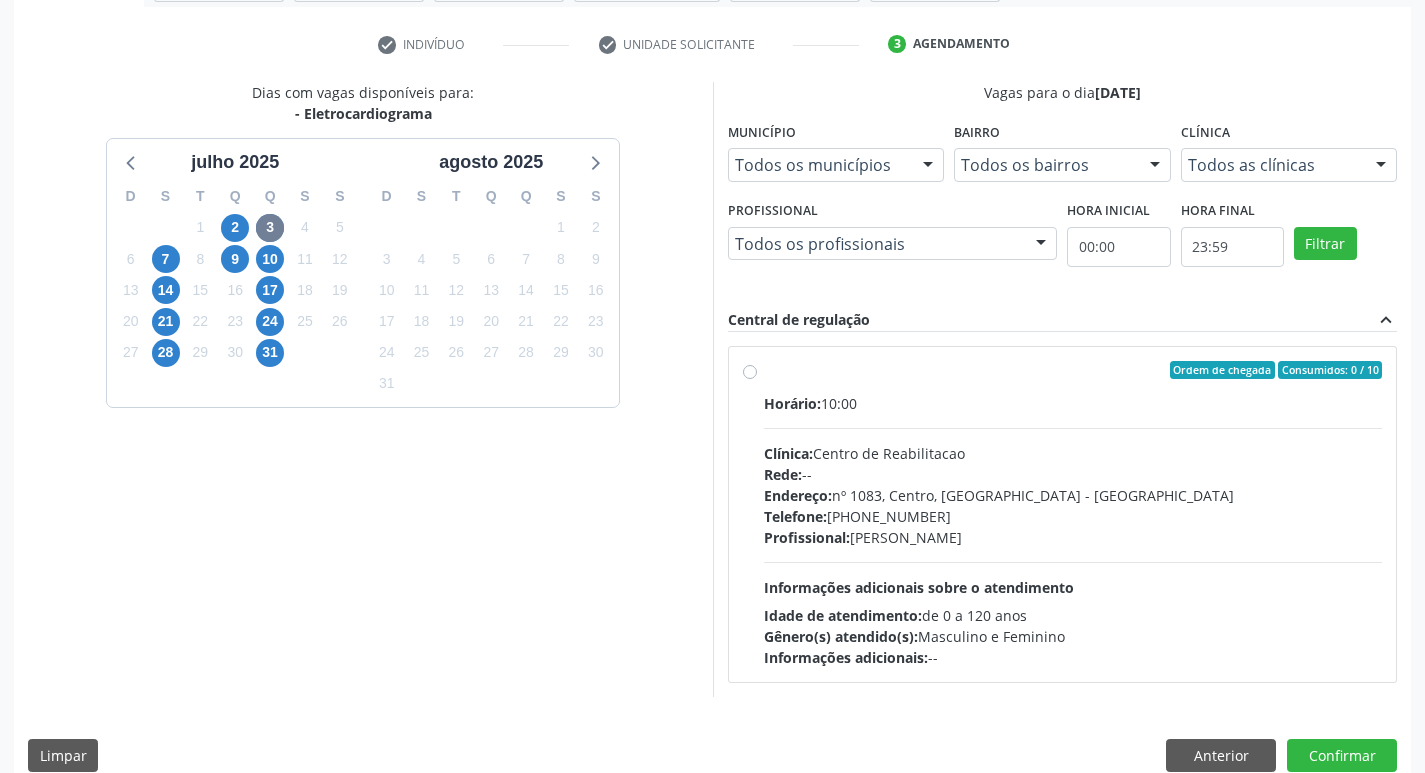 click on "Ordem de chegada
Consumidos: 0 / 10
Horário:   10:00
Clínica:  Centro de Reabilitacao
Rede:
--
Endereço:   [STREET_ADDRESS]
Telefone:   [PHONE_NUMBER]
Profissional:
[PERSON_NAME]
Informações adicionais sobre o atendimento
Idade de atendimento:
de 0 a 120 anos
Gênero(s) atendido(s):
Masculino e Feminino
Informações adicionais:
--" at bounding box center [1073, 514] 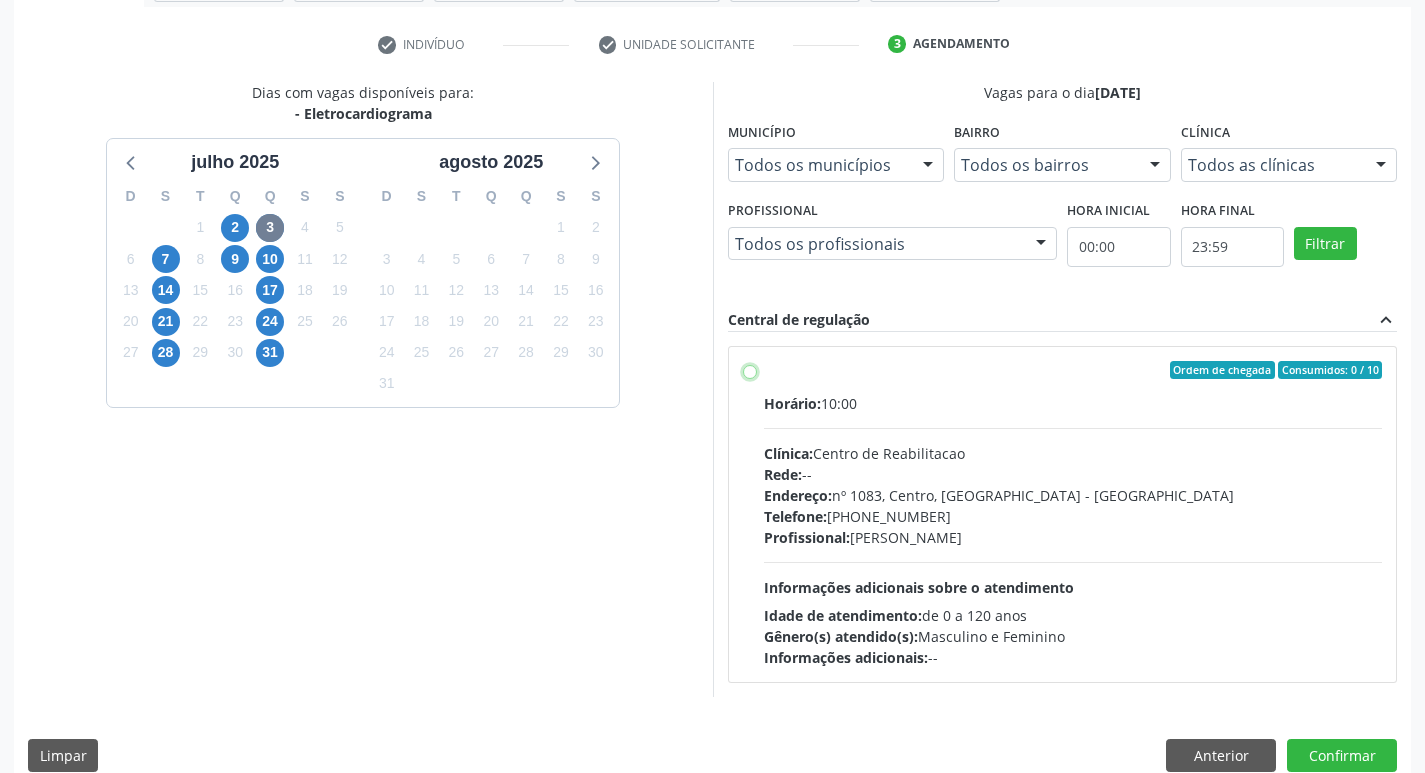 click on "Ordem de chegada
Consumidos: 0 / 10
Horário:   10:00
Clínica:  Centro de Reabilitacao
Rede:
--
Endereço:   [STREET_ADDRESS]
Telefone:   [PHONE_NUMBER]
Profissional:
[PERSON_NAME]
Informações adicionais sobre o atendimento
Idade de atendimento:
de 0 a 120 anos
Gênero(s) atendido(s):
Masculino e Feminino
Informações adicionais:
--" at bounding box center [750, 370] 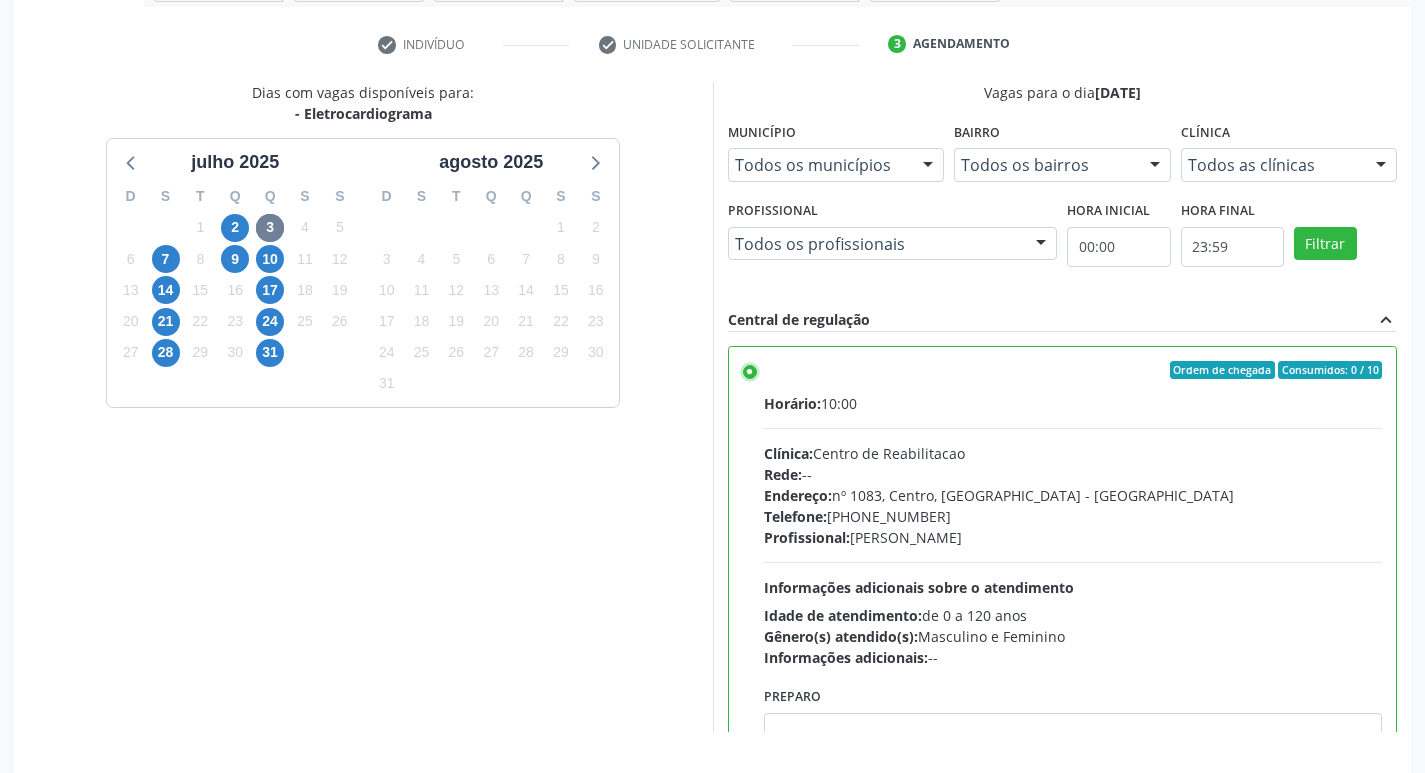 scroll, scrollTop: 422, scrollLeft: 0, axis: vertical 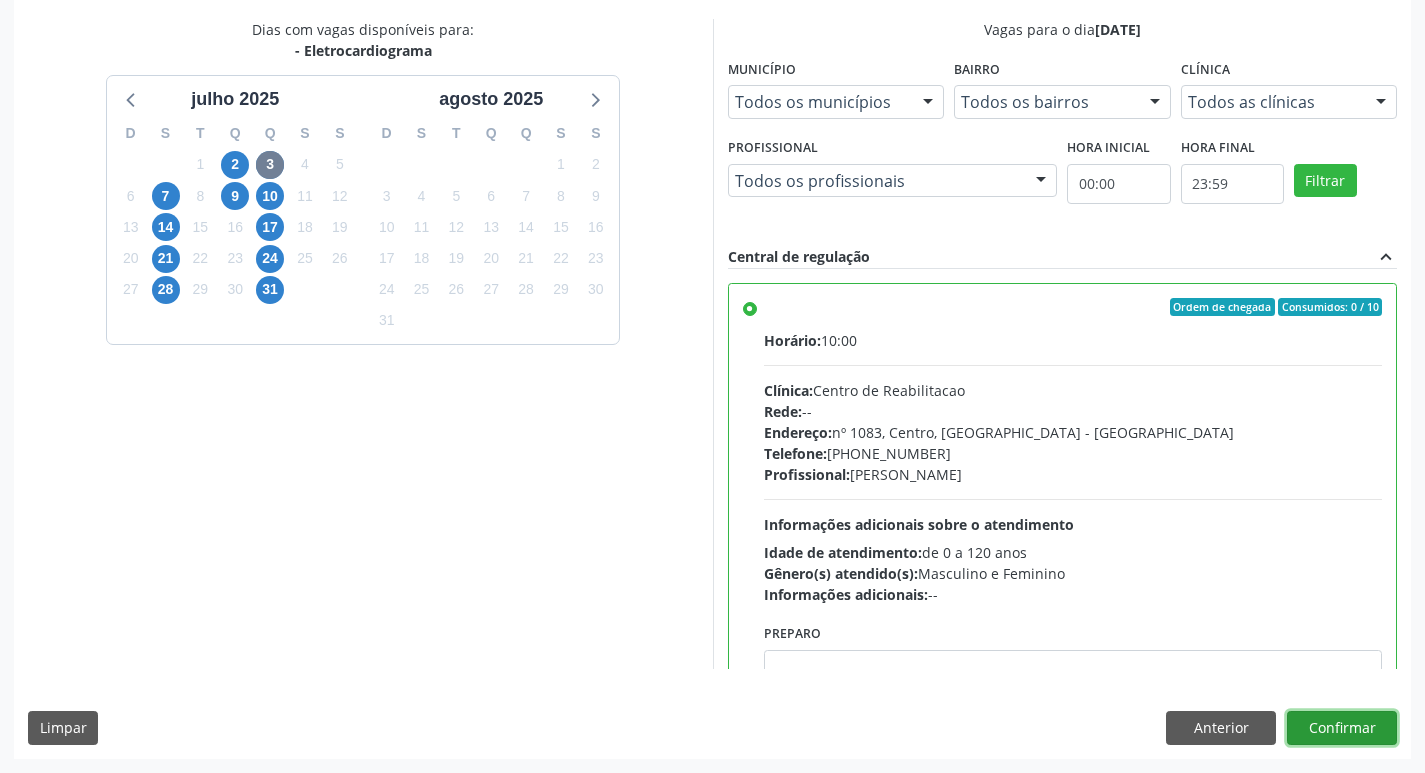 click on "Confirmar" at bounding box center [1342, 728] 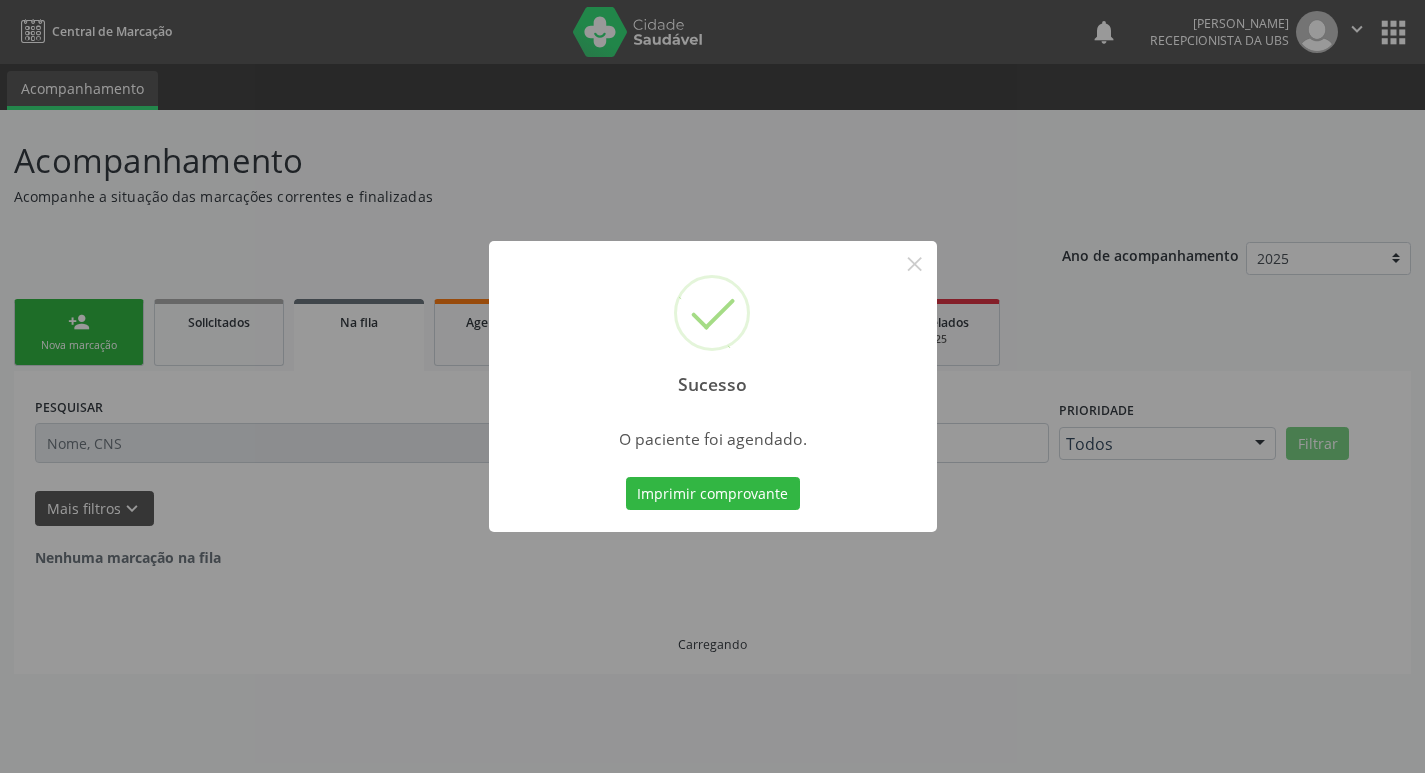 scroll, scrollTop: 0, scrollLeft: 0, axis: both 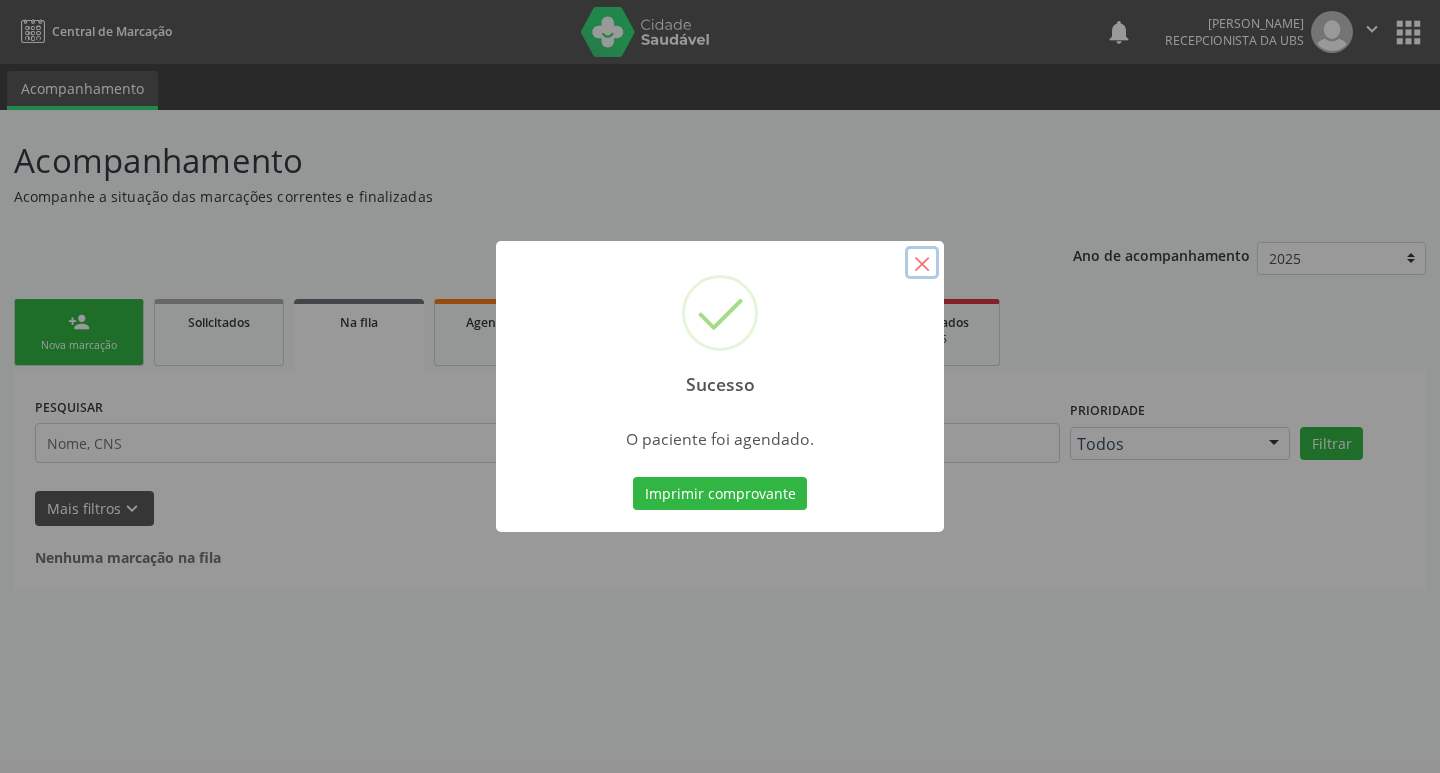 click on "×" at bounding box center [922, 263] 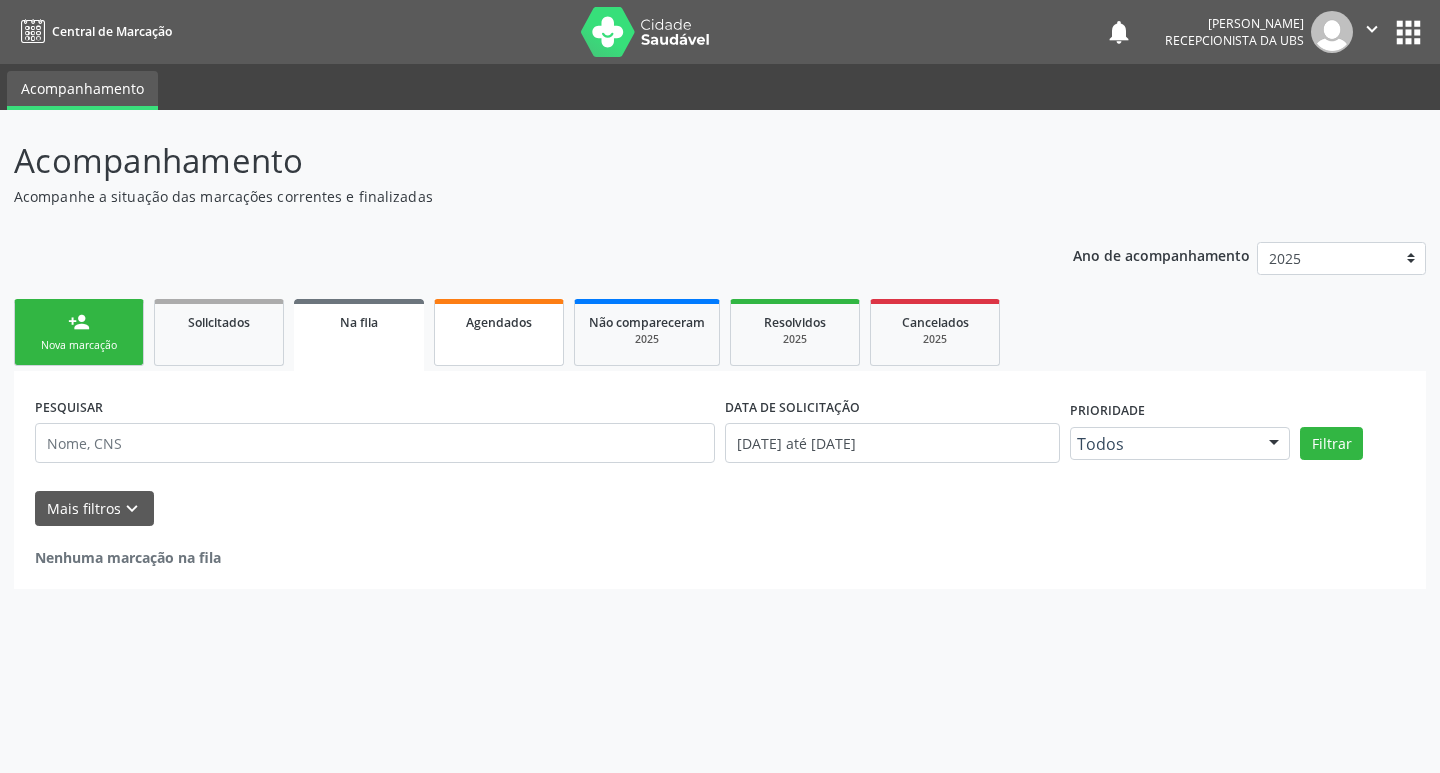 click on "Agendados" at bounding box center (499, 322) 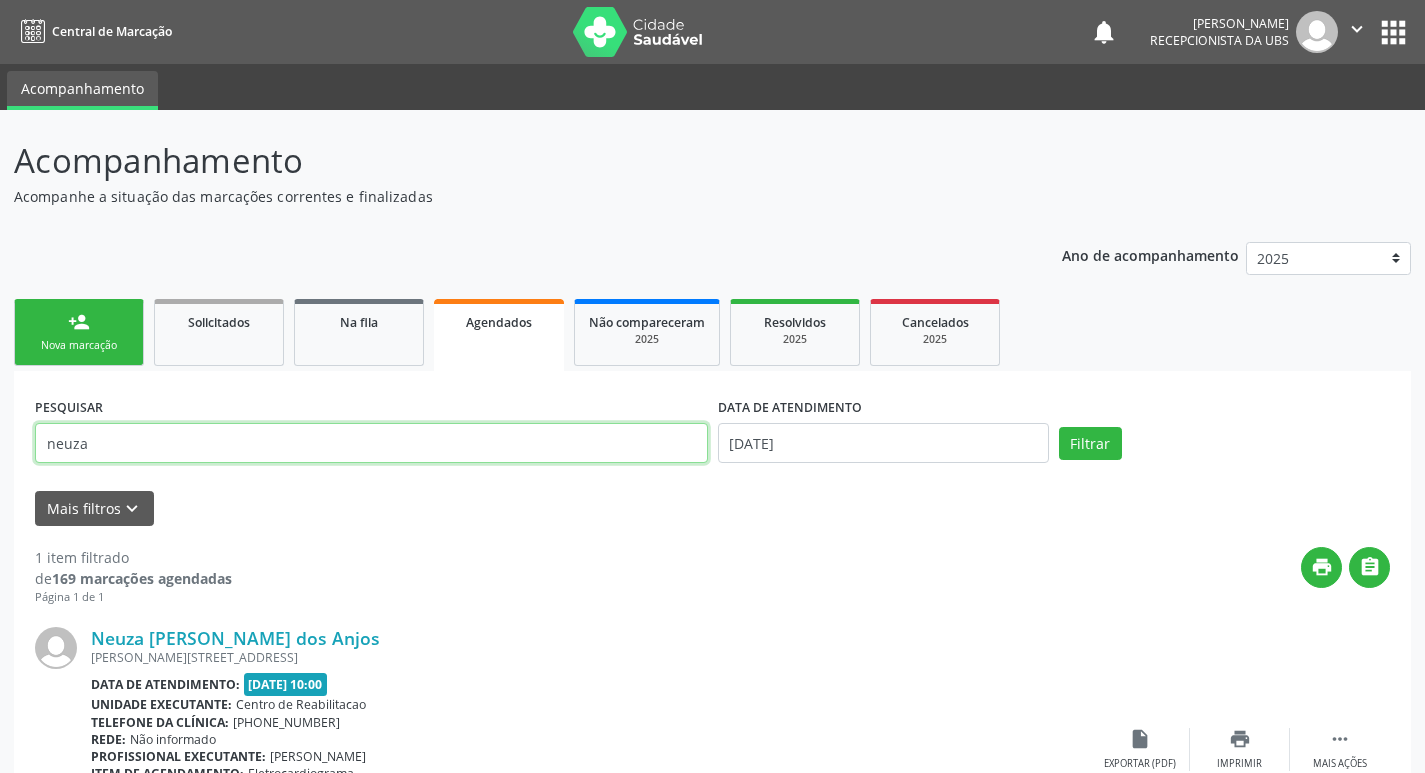 click on "neuza" at bounding box center [371, 443] 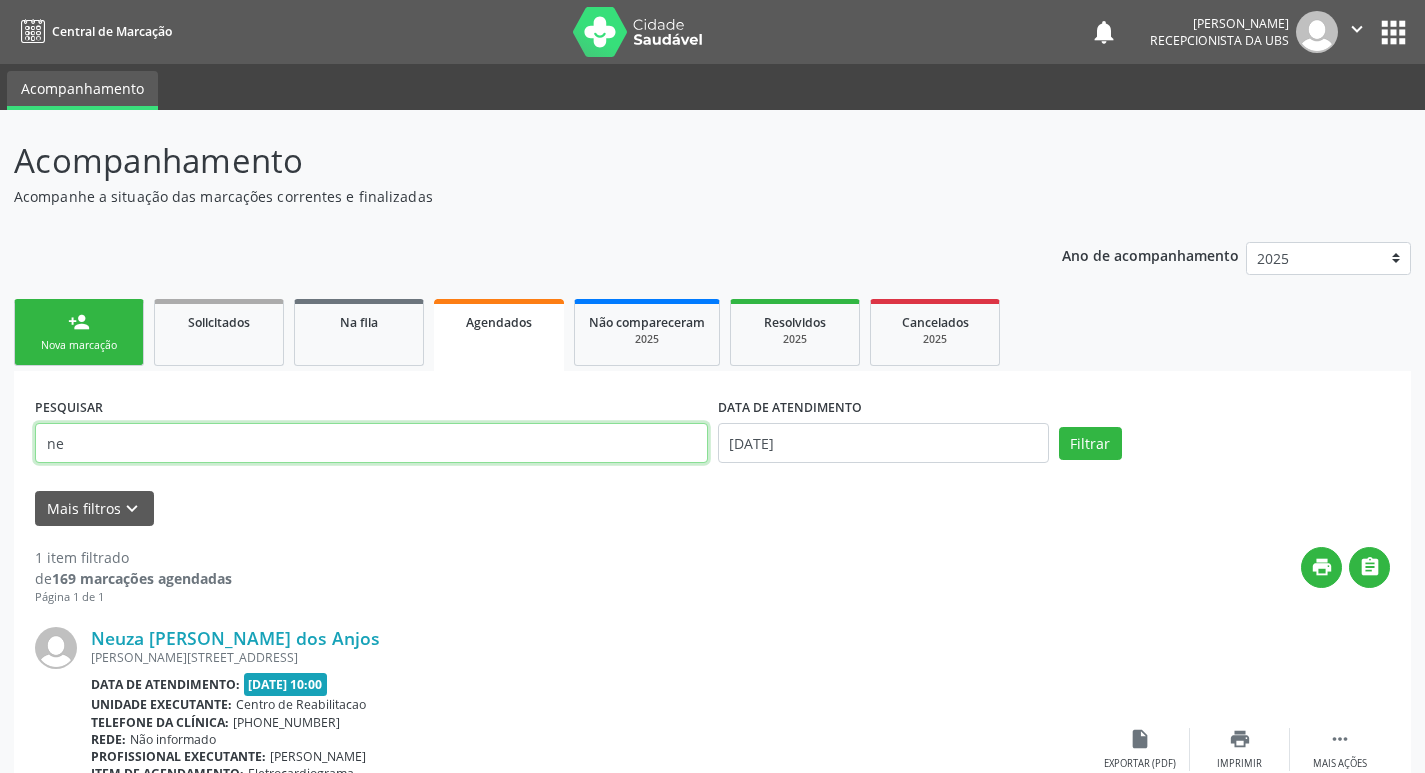 type on "n" 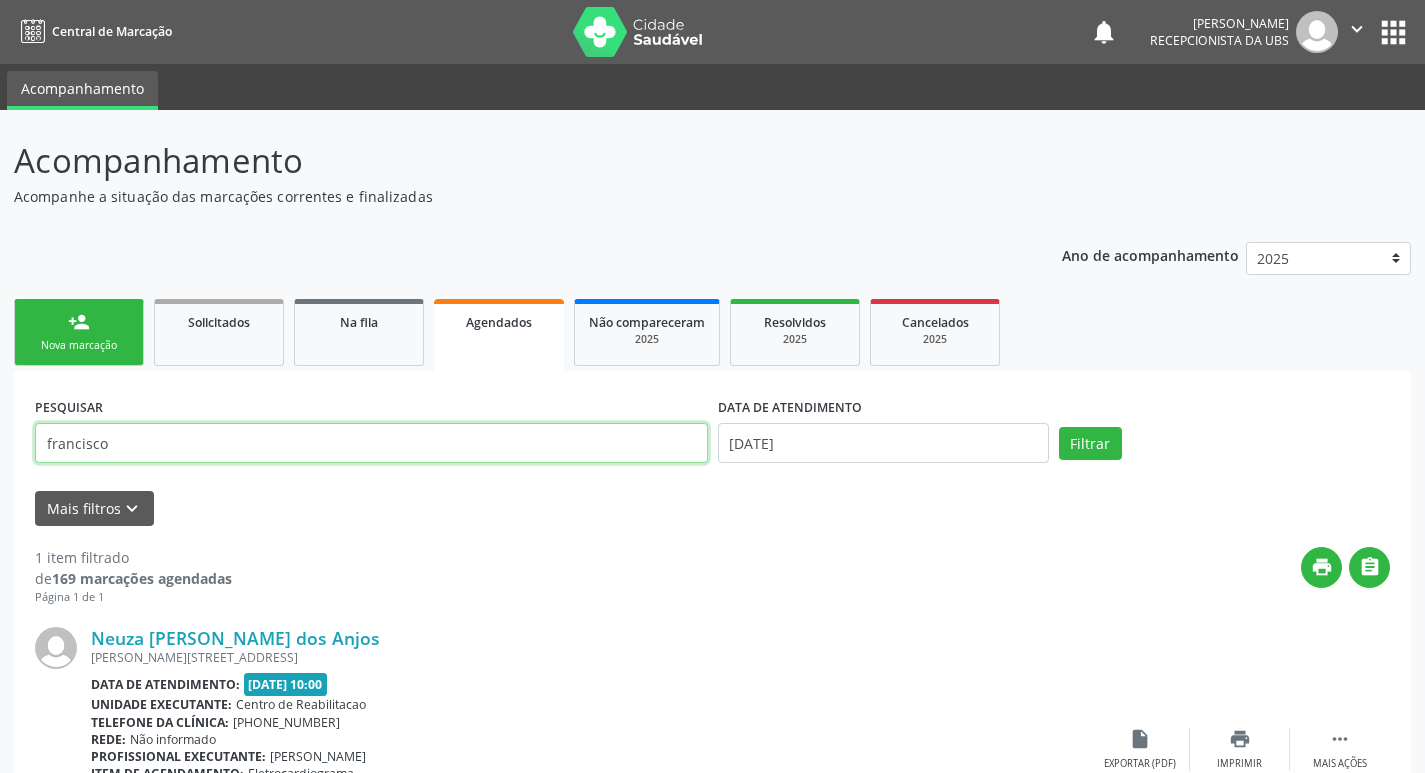 type on "francisco" 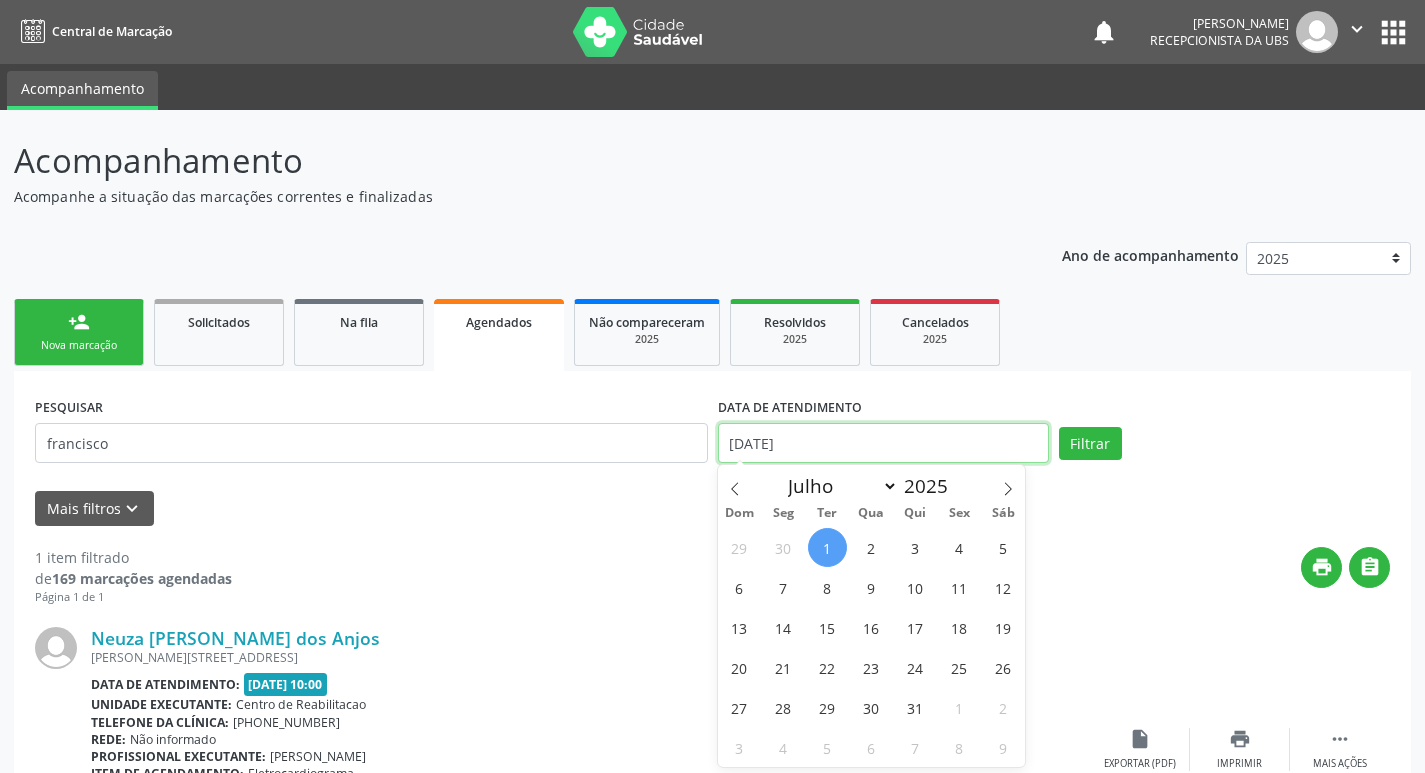 click on "[DATE]" at bounding box center (883, 443) 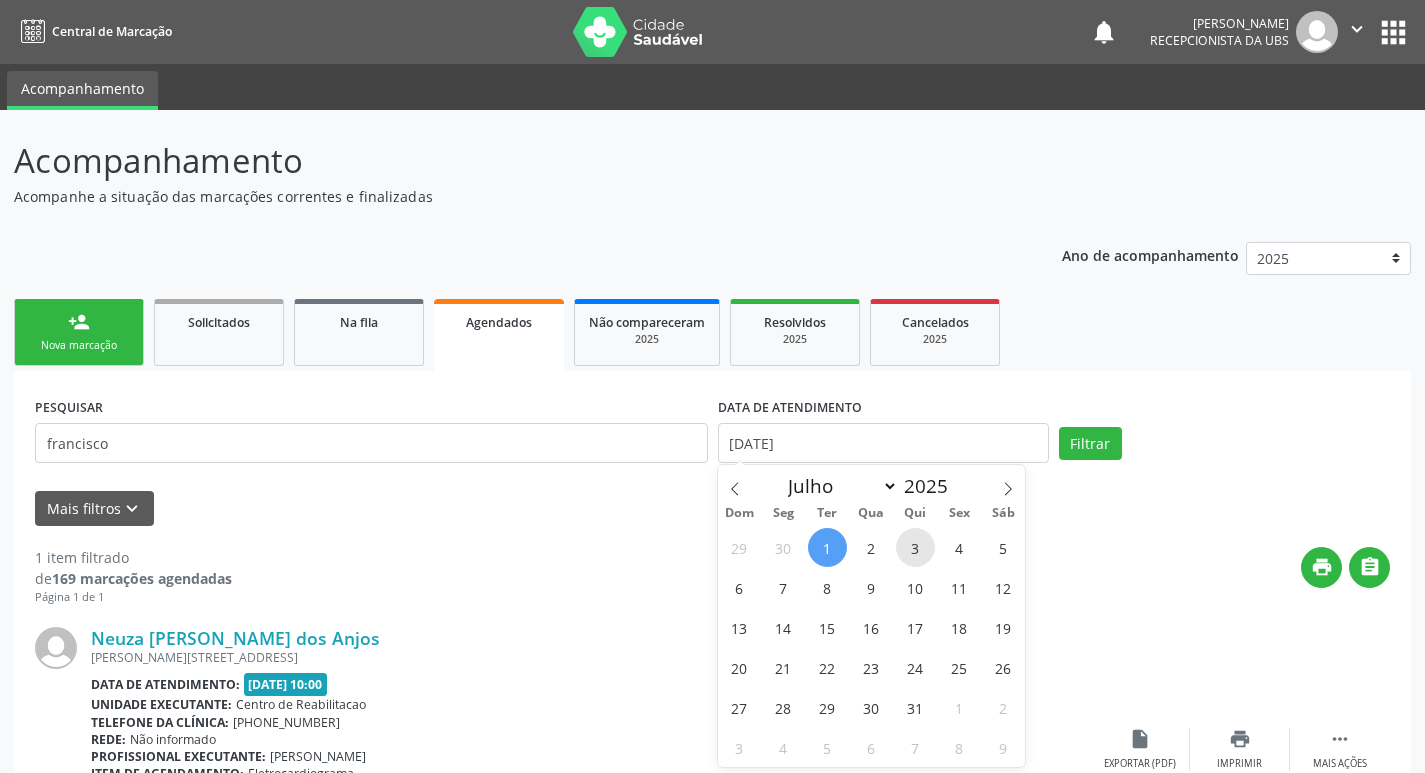 click on "3" at bounding box center [915, 547] 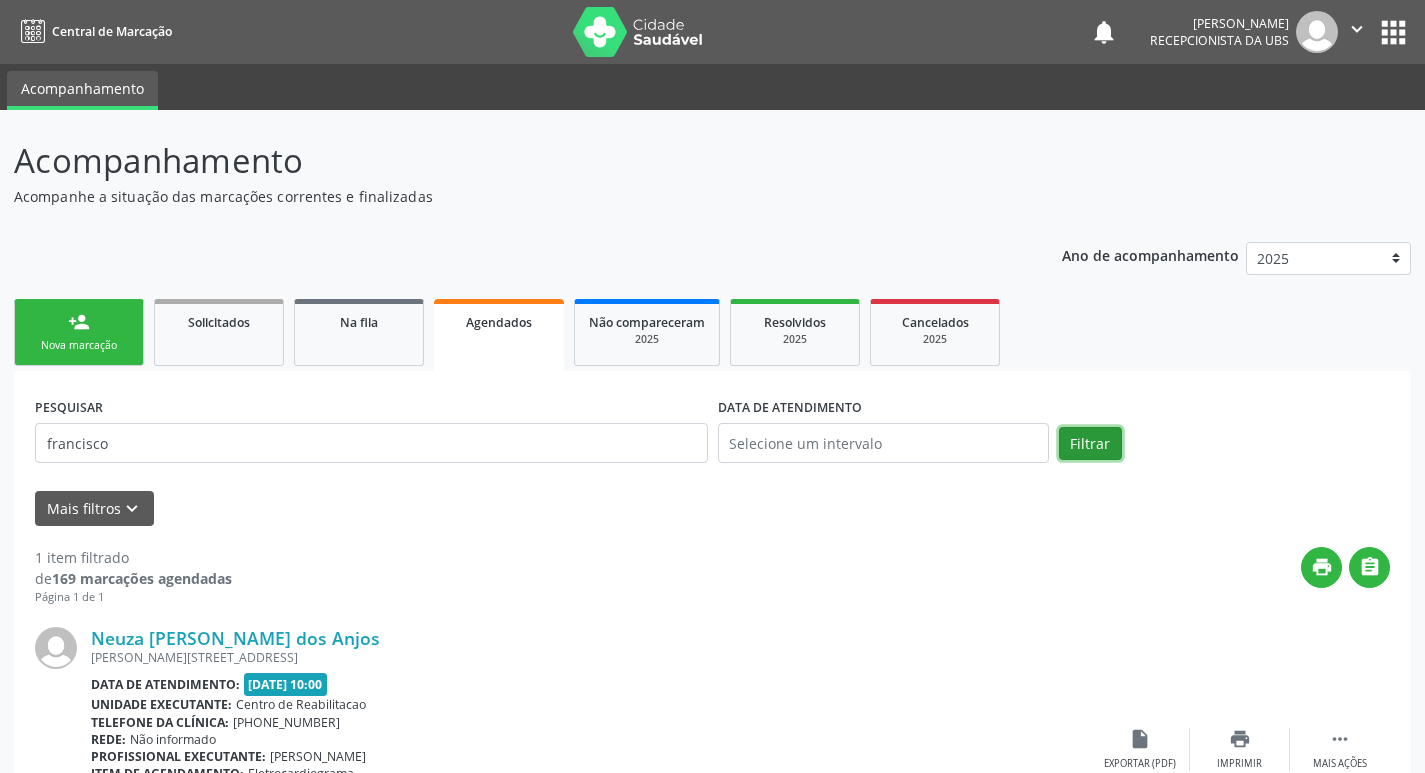 click on "Filtrar" at bounding box center (1090, 444) 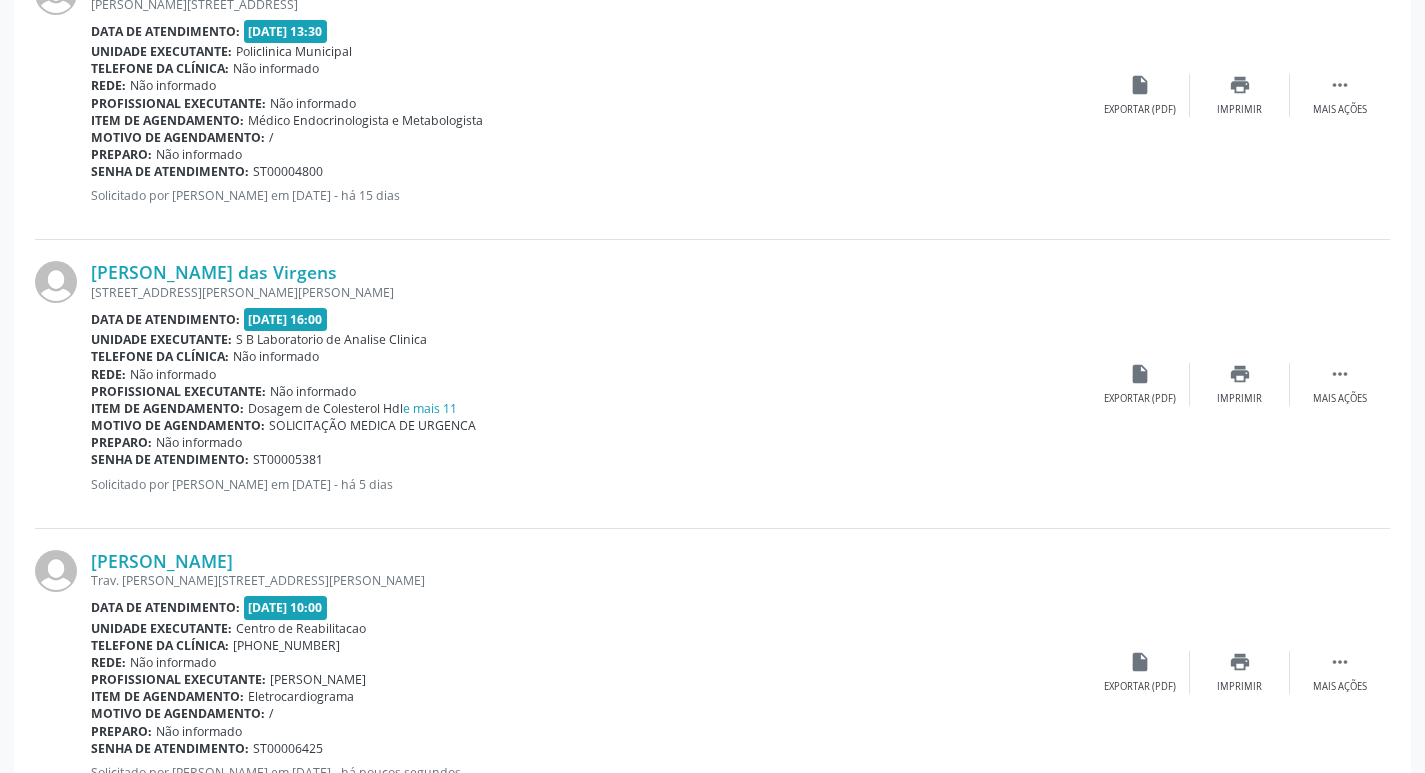 scroll, scrollTop: 1300, scrollLeft: 0, axis: vertical 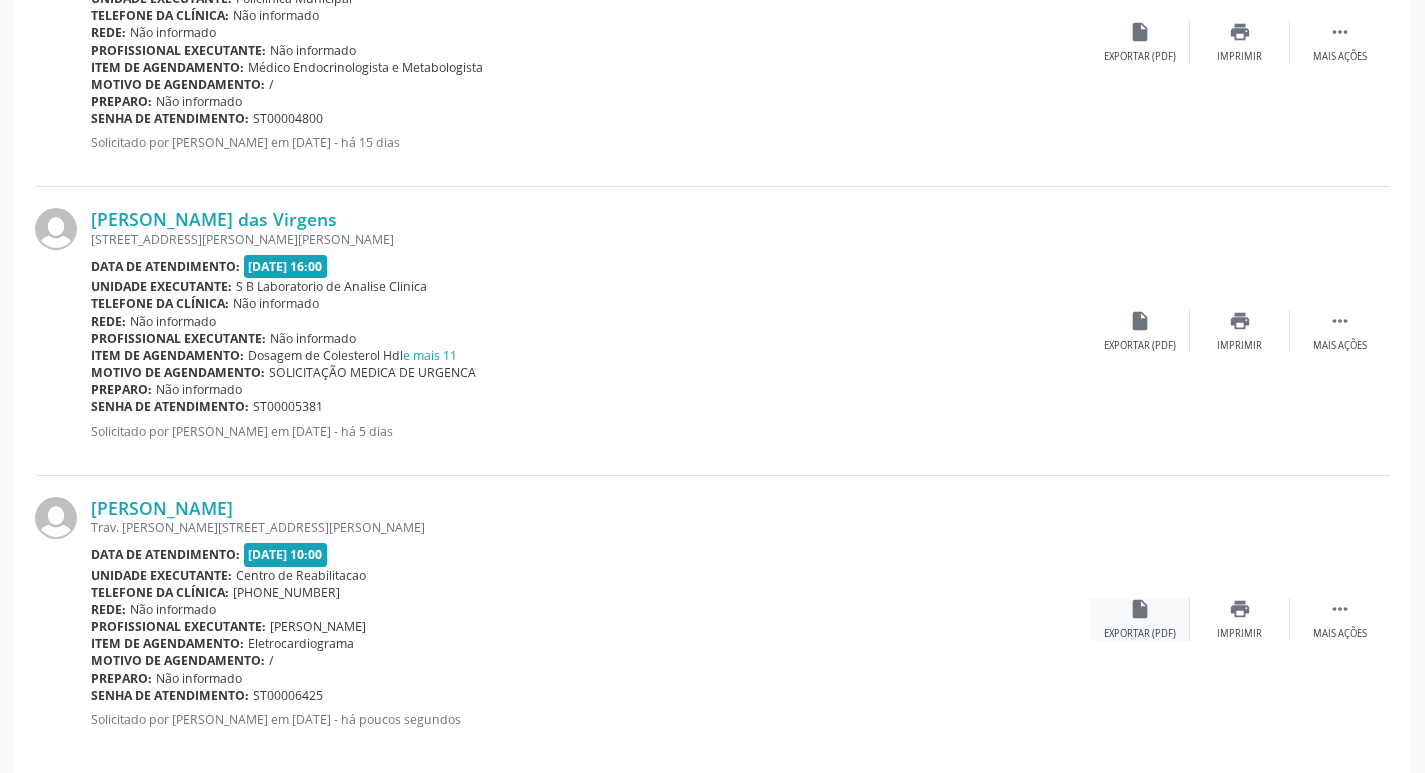 click on "insert_drive_file" at bounding box center [1140, 609] 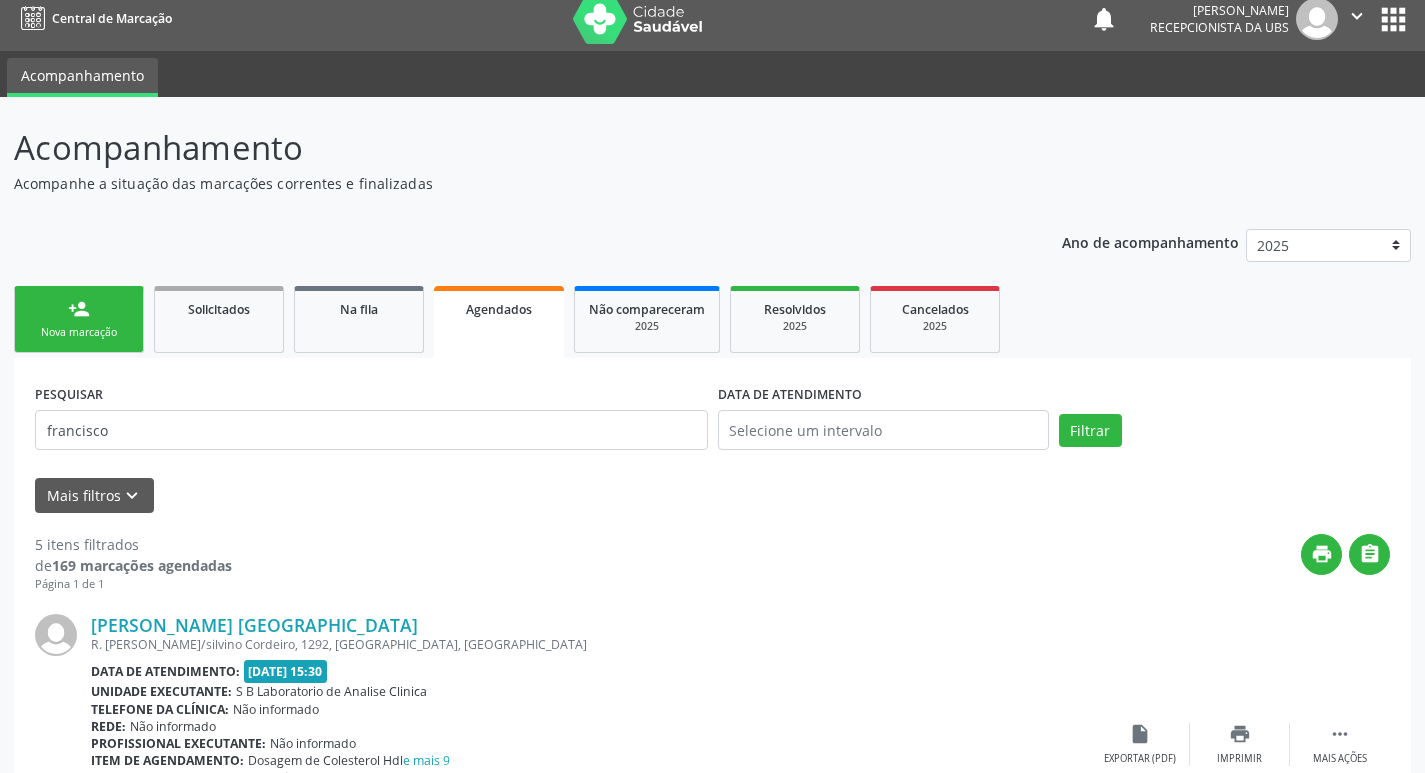 scroll, scrollTop: 0, scrollLeft: 0, axis: both 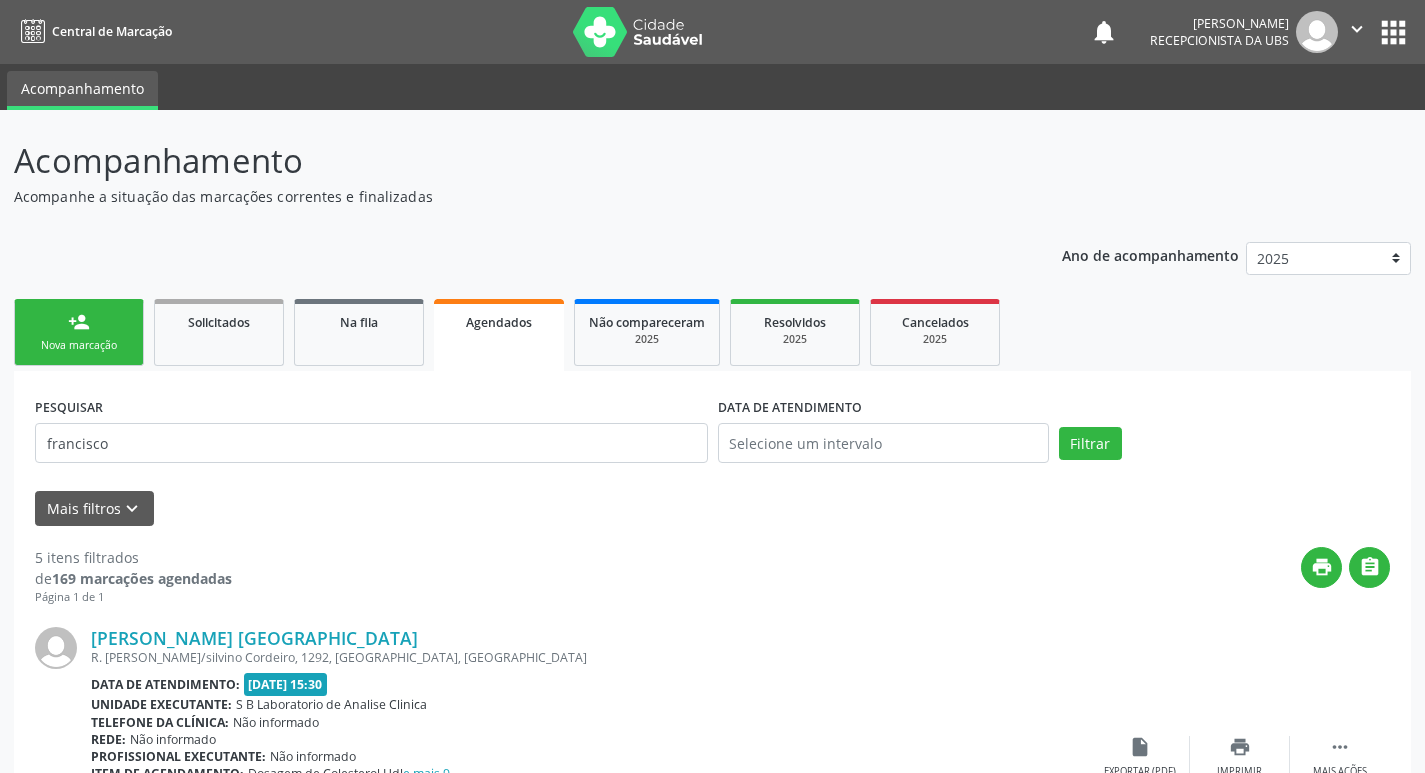 click on "person_add" at bounding box center (79, 322) 